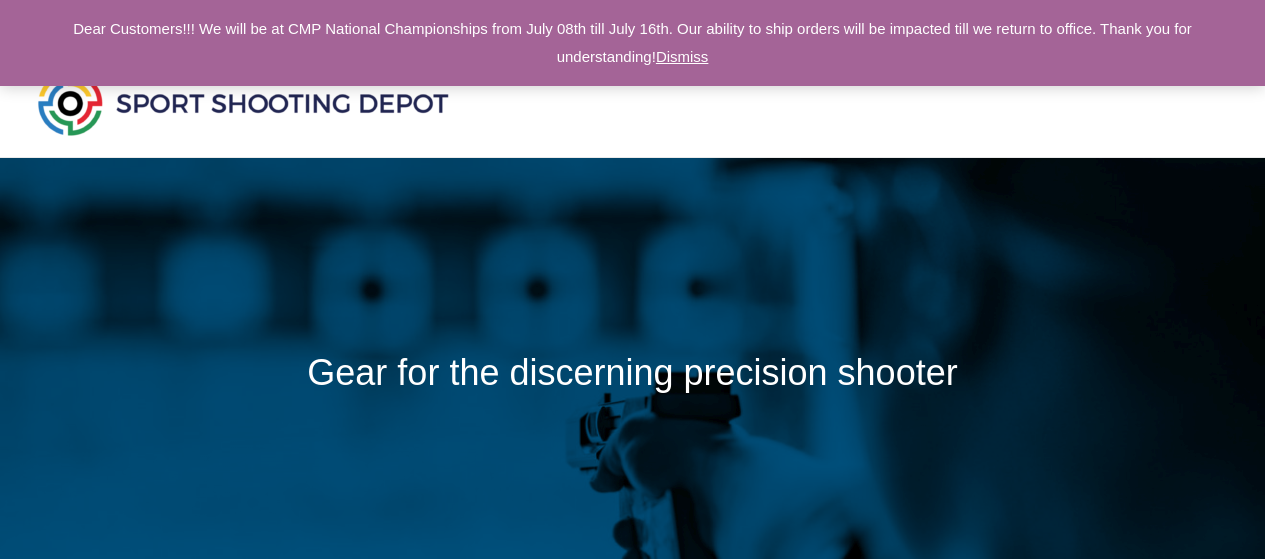 scroll, scrollTop: 0, scrollLeft: 0, axis: both 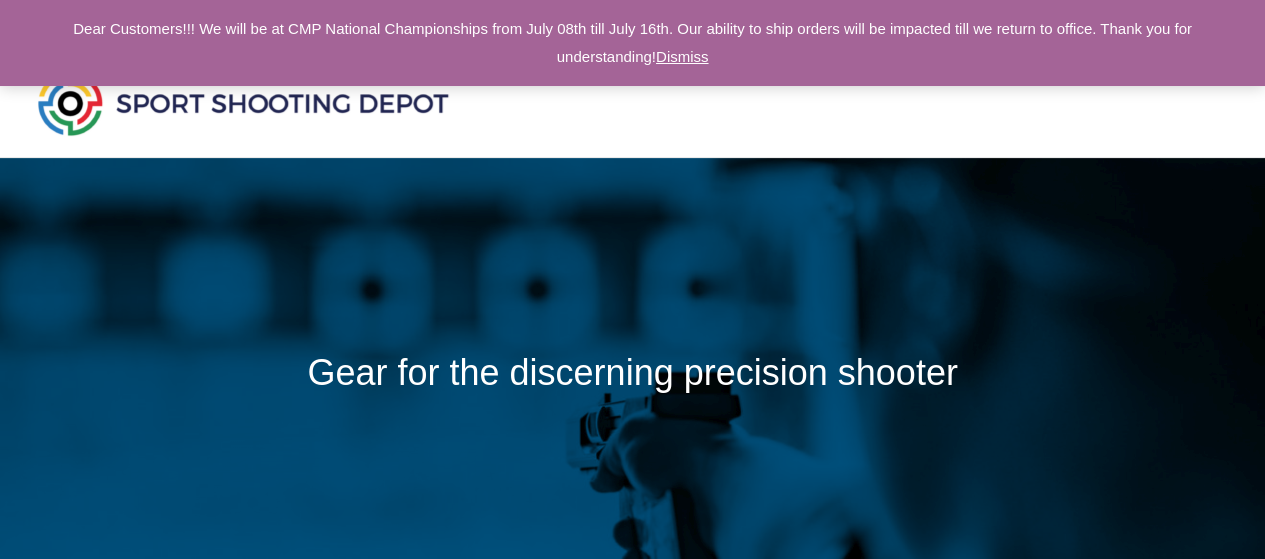 click on "Dismiss" at bounding box center (682, 56) 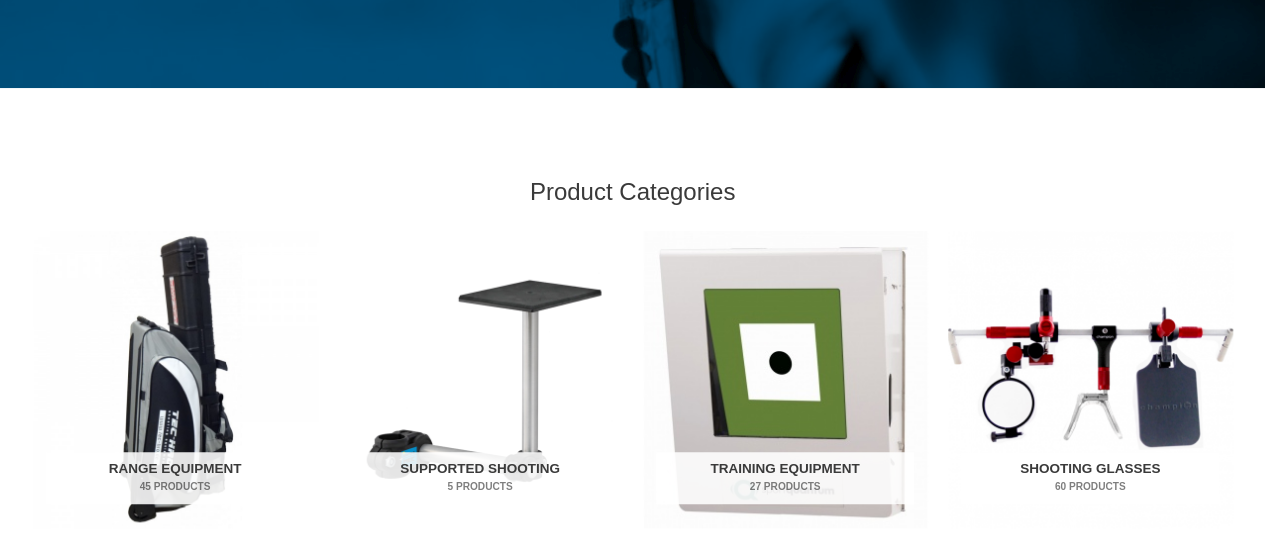 scroll, scrollTop: 666, scrollLeft: 0, axis: vertical 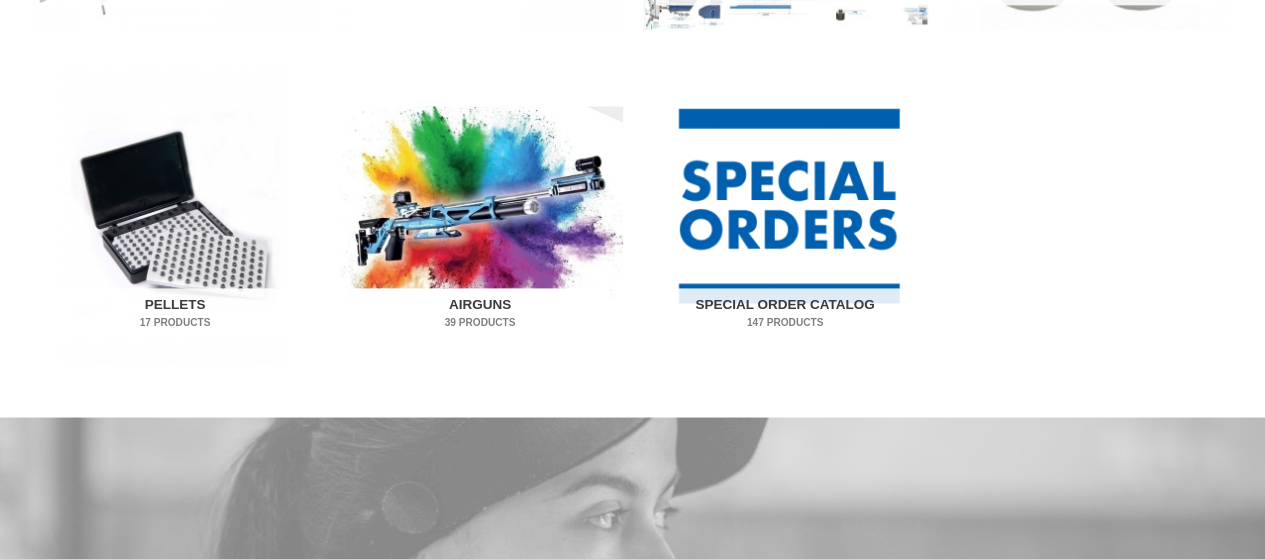 click on "39 Products" at bounding box center [480, 322] 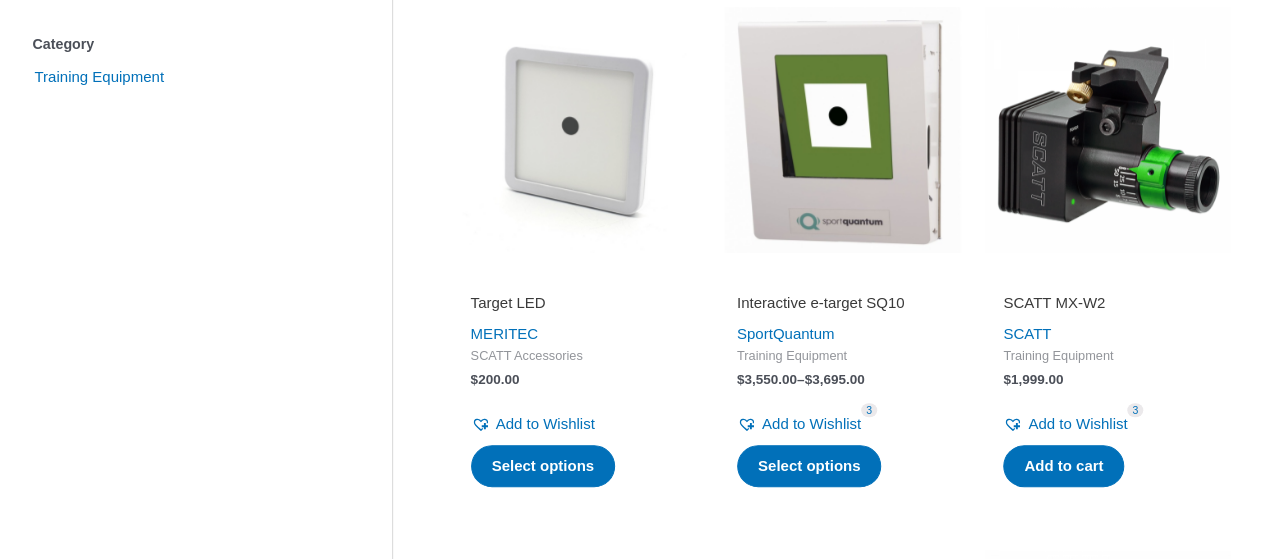 scroll, scrollTop: 500, scrollLeft: 0, axis: vertical 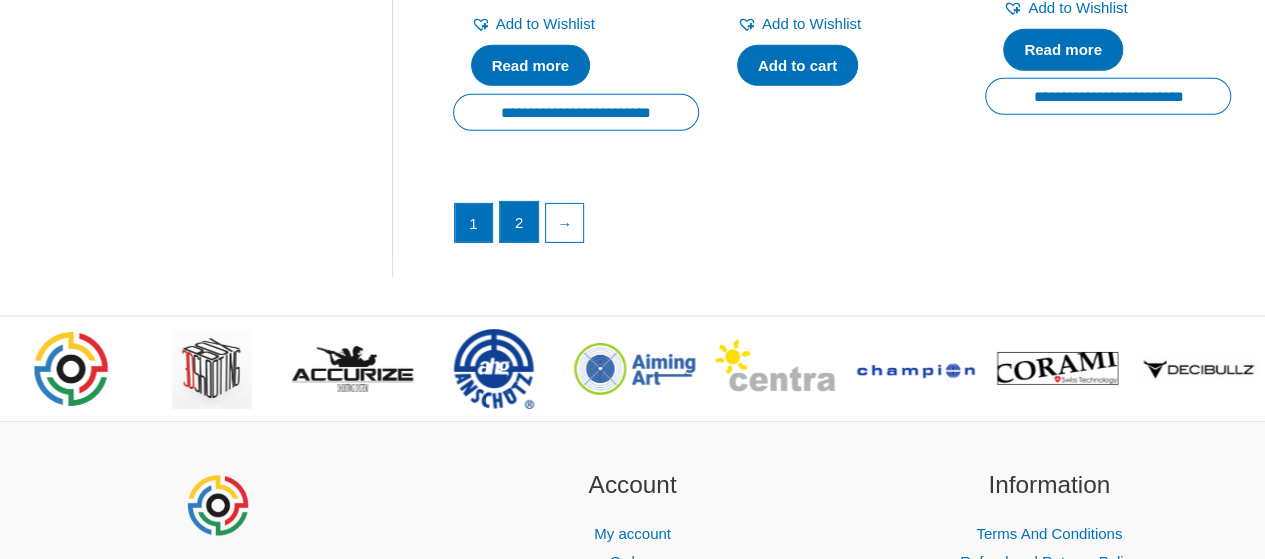 click on "2" at bounding box center [519, 222] 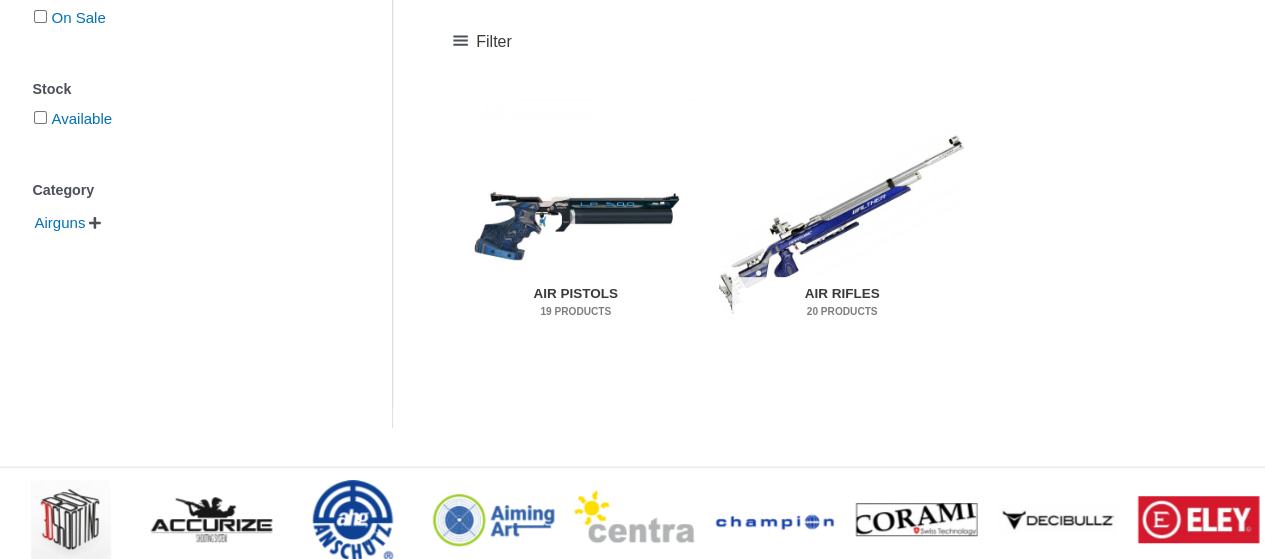 scroll, scrollTop: 333, scrollLeft: 0, axis: vertical 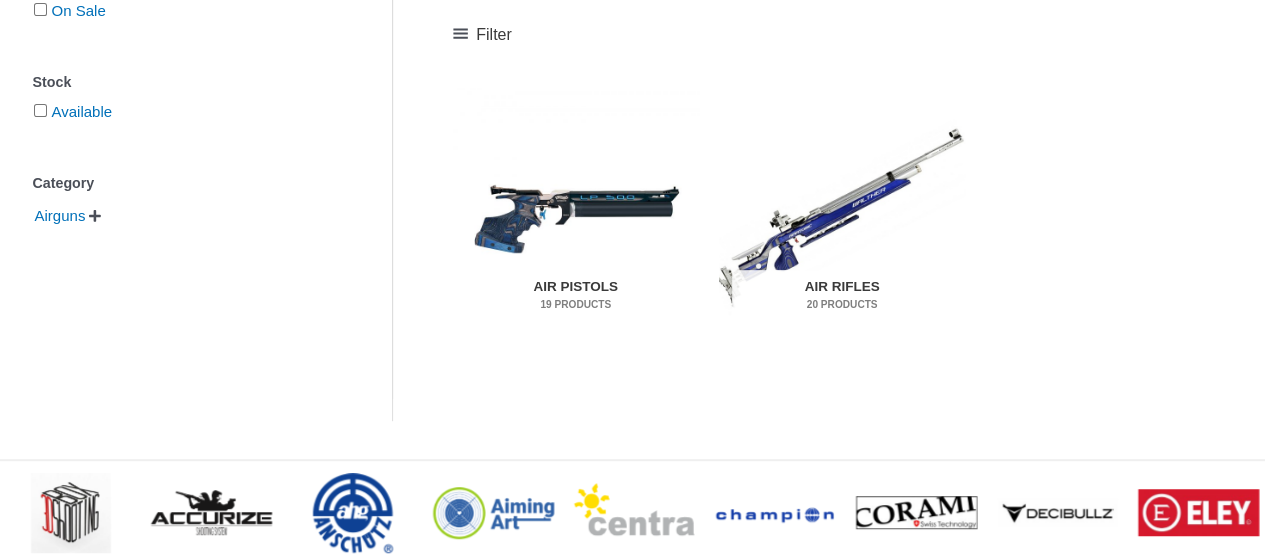 click on "Air Pistols 19 Products" at bounding box center [575, 296] 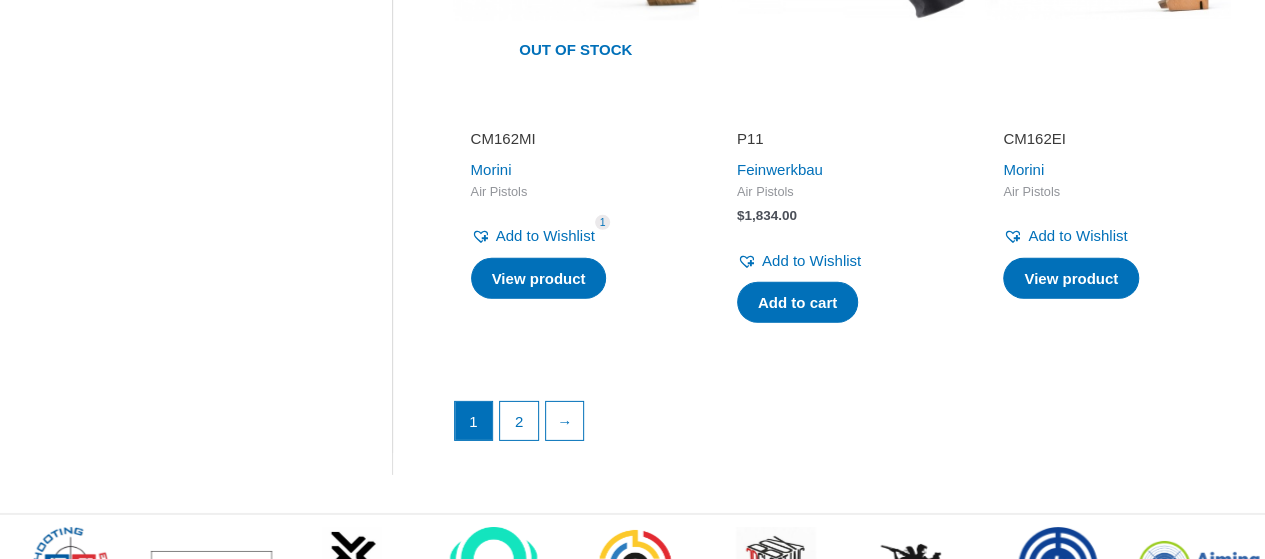 scroll, scrollTop: 3000, scrollLeft: 0, axis: vertical 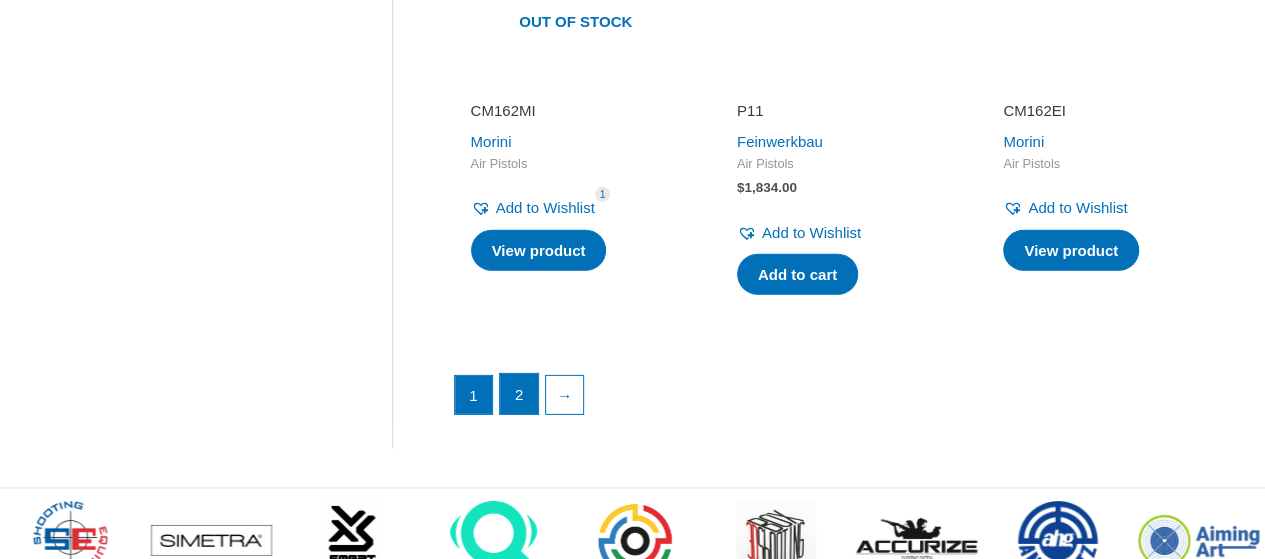 click on "2" at bounding box center [519, 394] 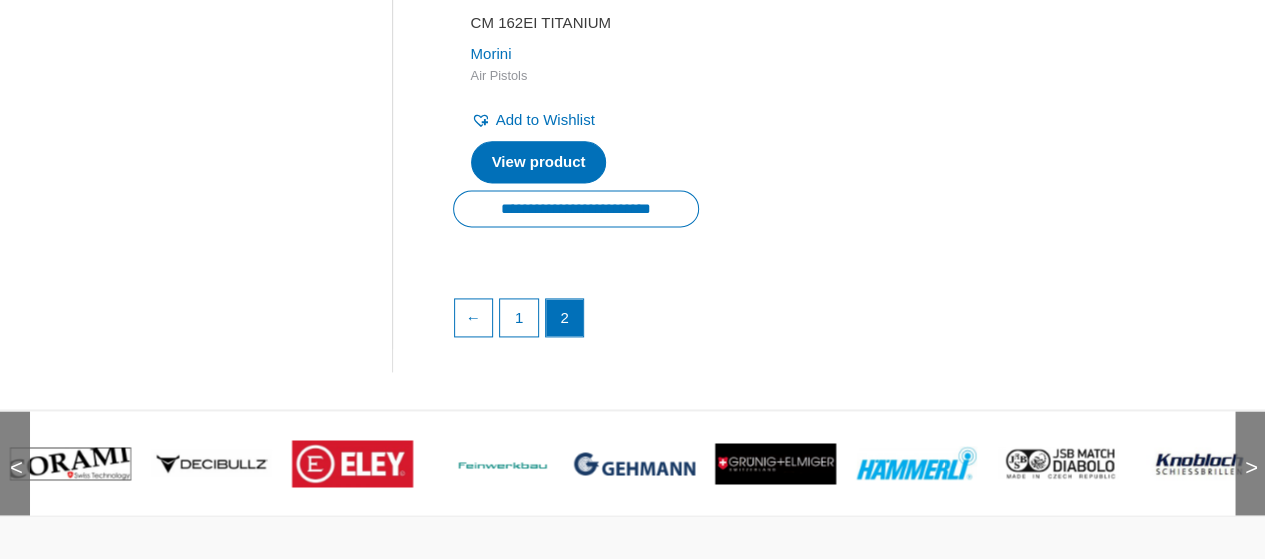 scroll, scrollTop: 1333, scrollLeft: 0, axis: vertical 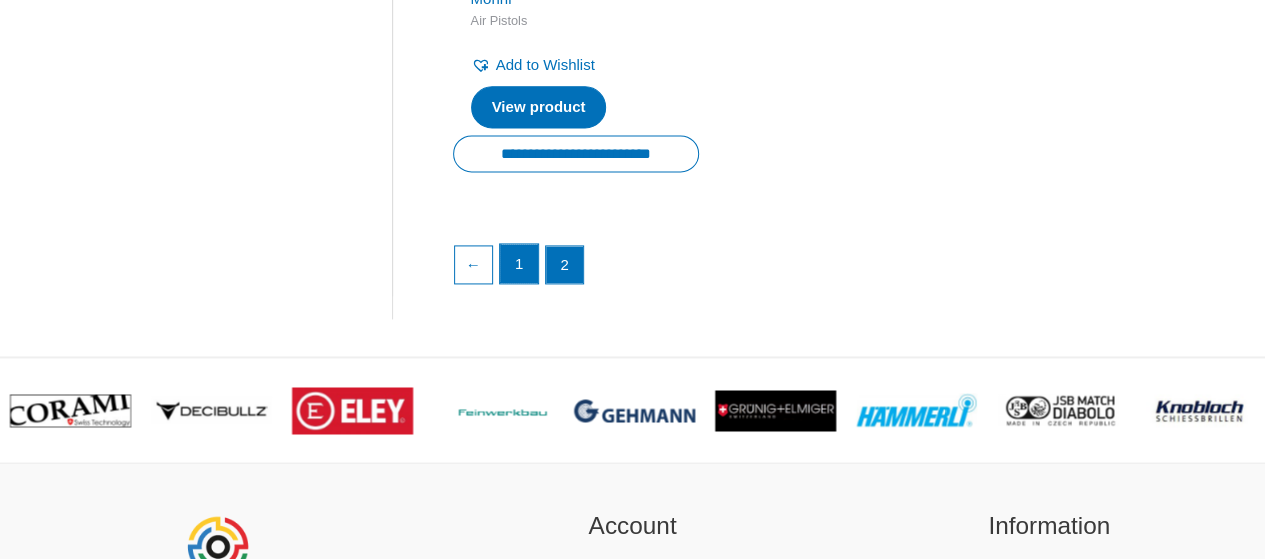 click on "1" at bounding box center (519, 264) 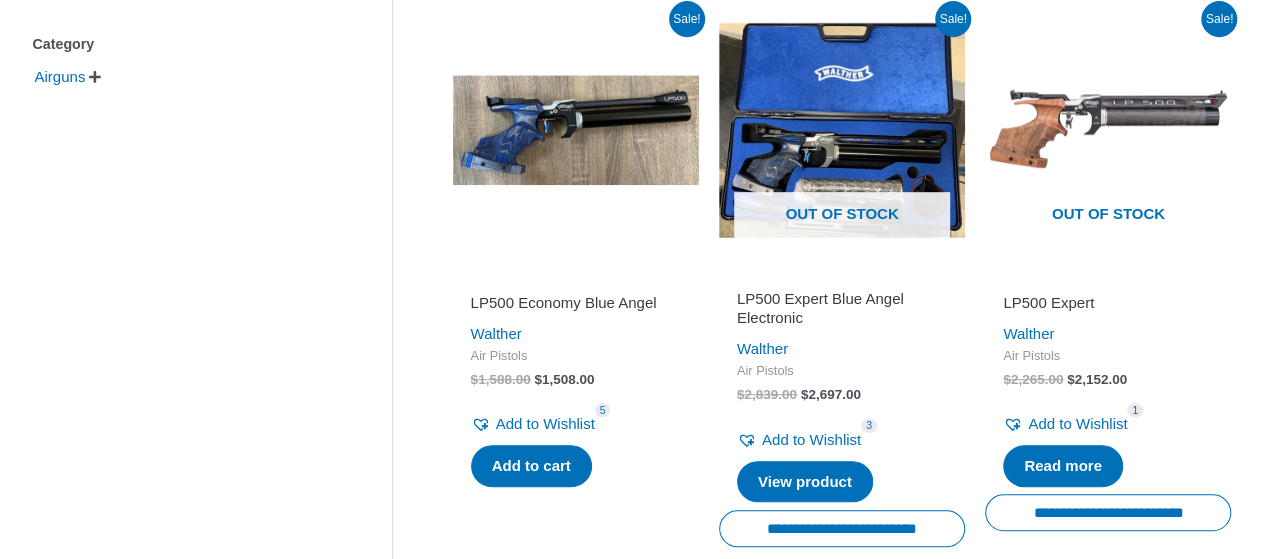 scroll, scrollTop: 500, scrollLeft: 0, axis: vertical 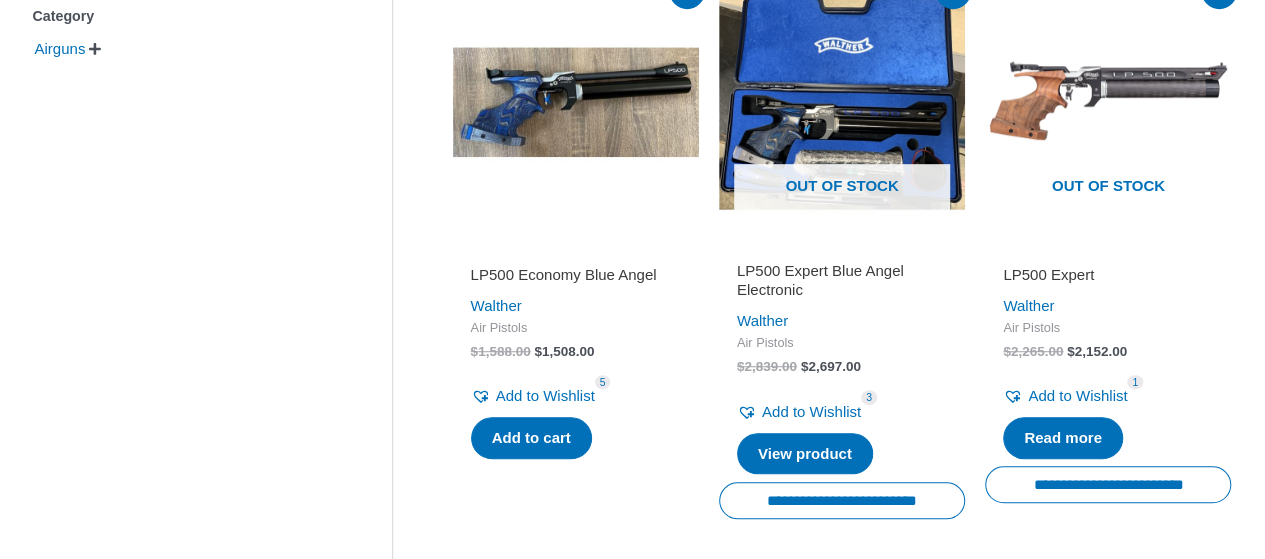 click on "LP500 Expert Blue Angel Electronic" at bounding box center [842, 280] 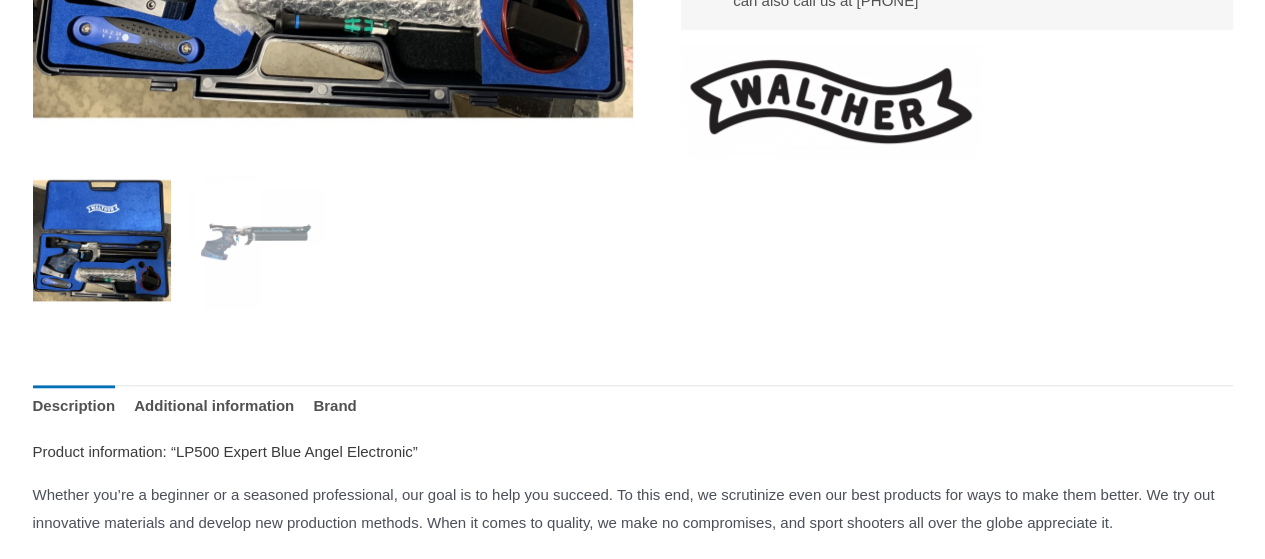 scroll, scrollTop: 666, scrollLeft: 0, axis: vertical 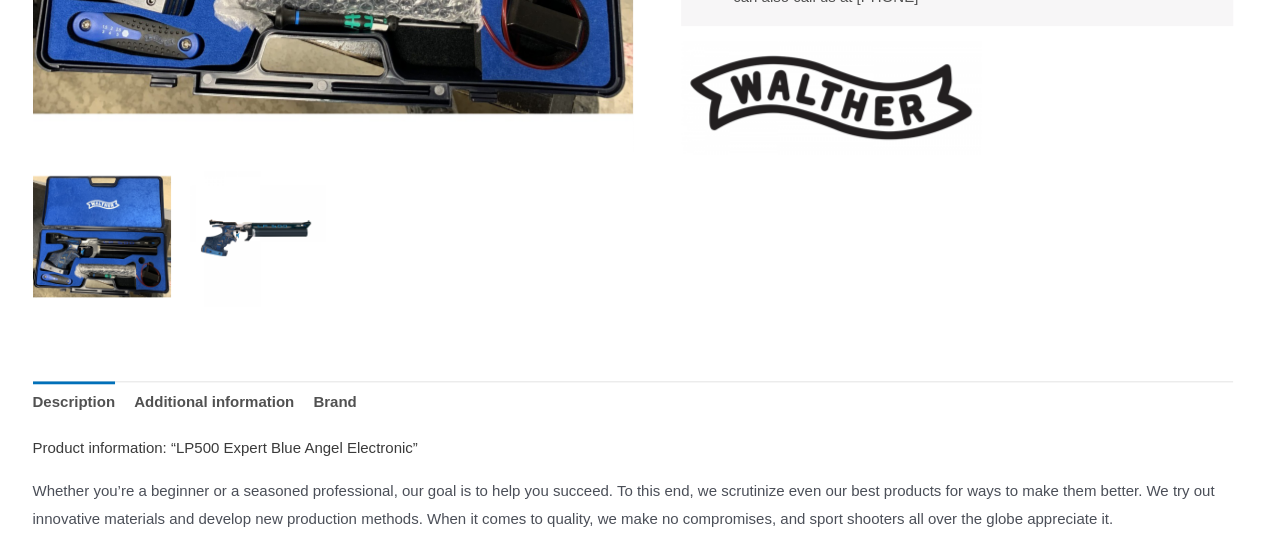 click at bounding box center [255, 236] 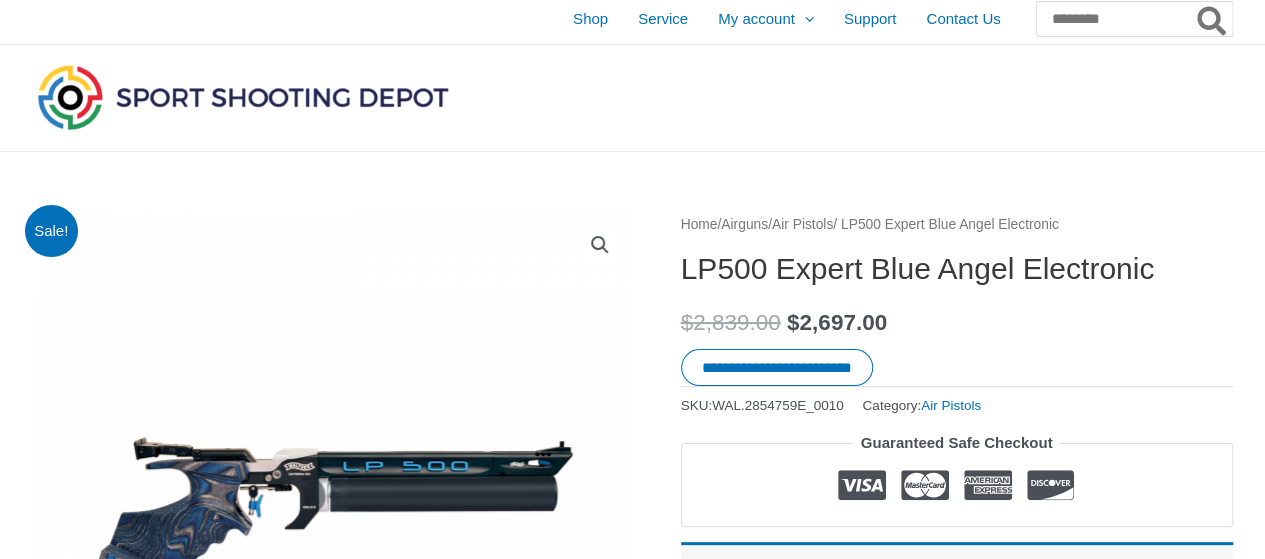 scroll, scrollTop: 0, scrollLeft: 0, axis: both 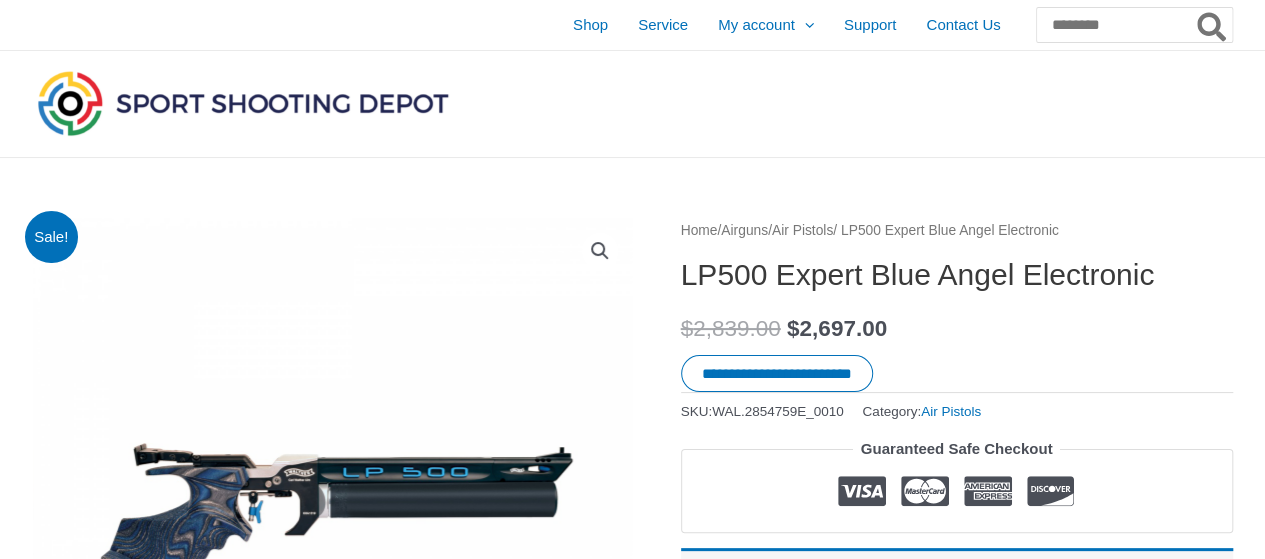 click at bounding box center (243, 103) 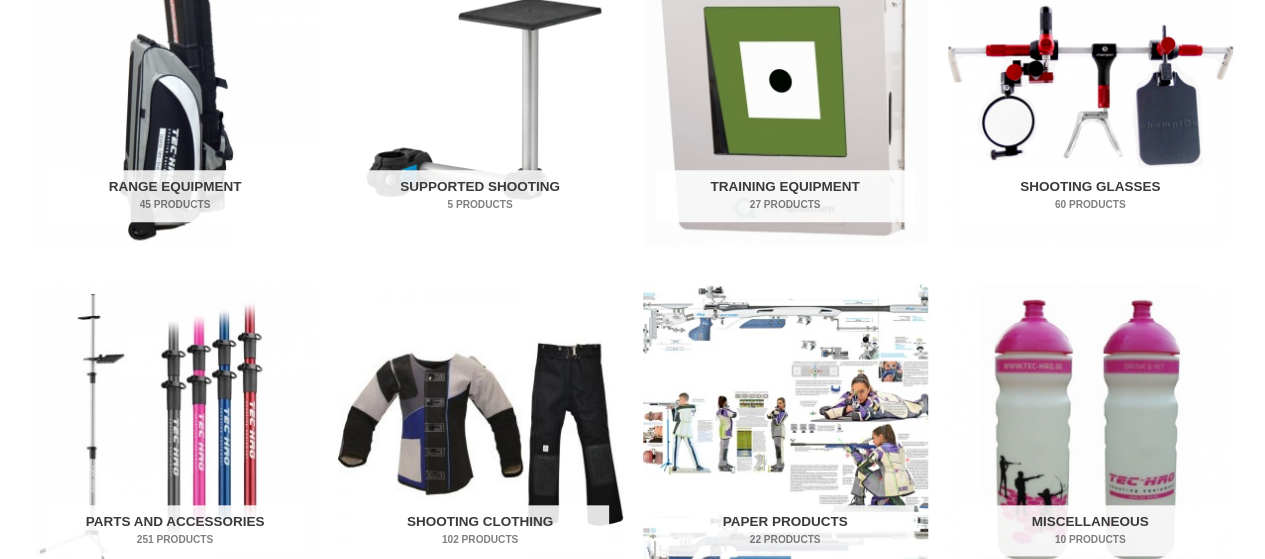 scroll, scrollTop: 666, scrollLeft: 0, axis: vertical 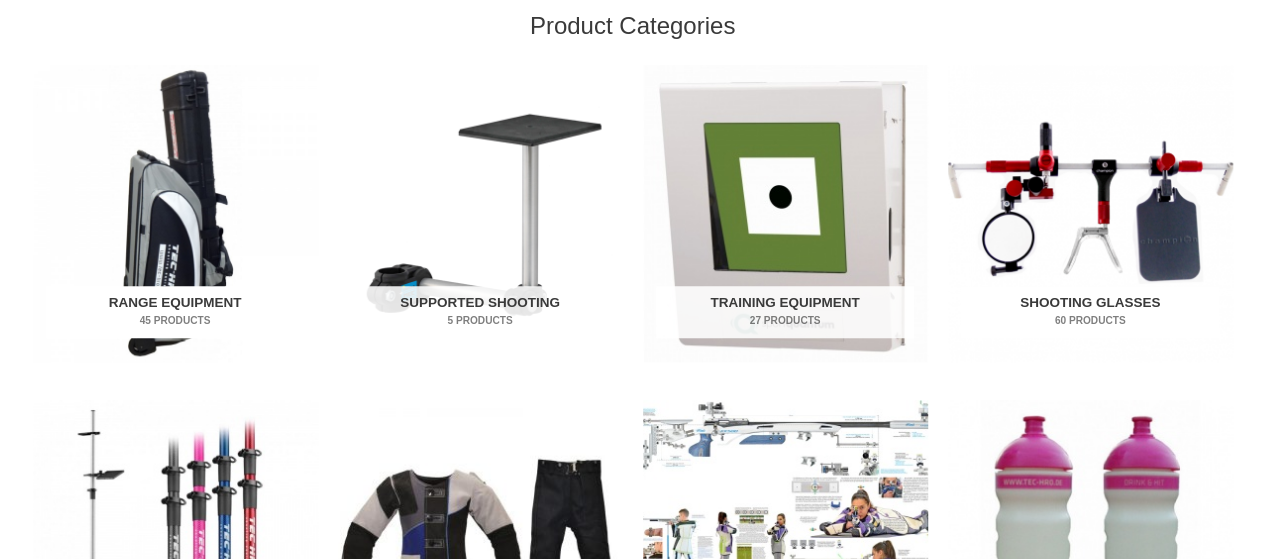 click at bounding box center (175, 213) 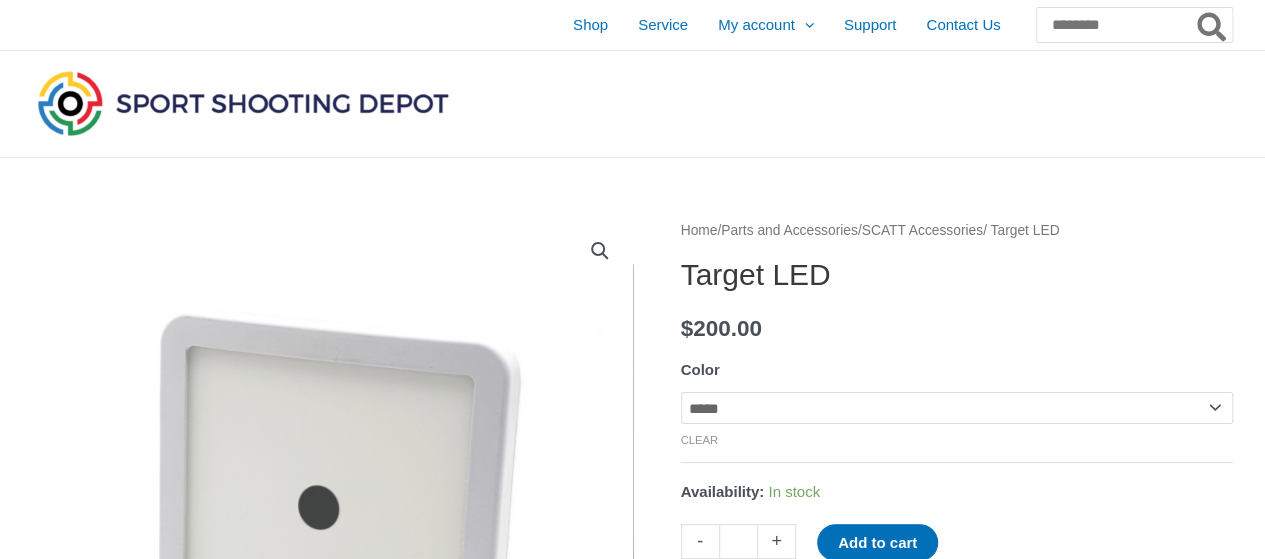 scroll, scrollTop: 166, scrollLeft: 0, axis: vertical 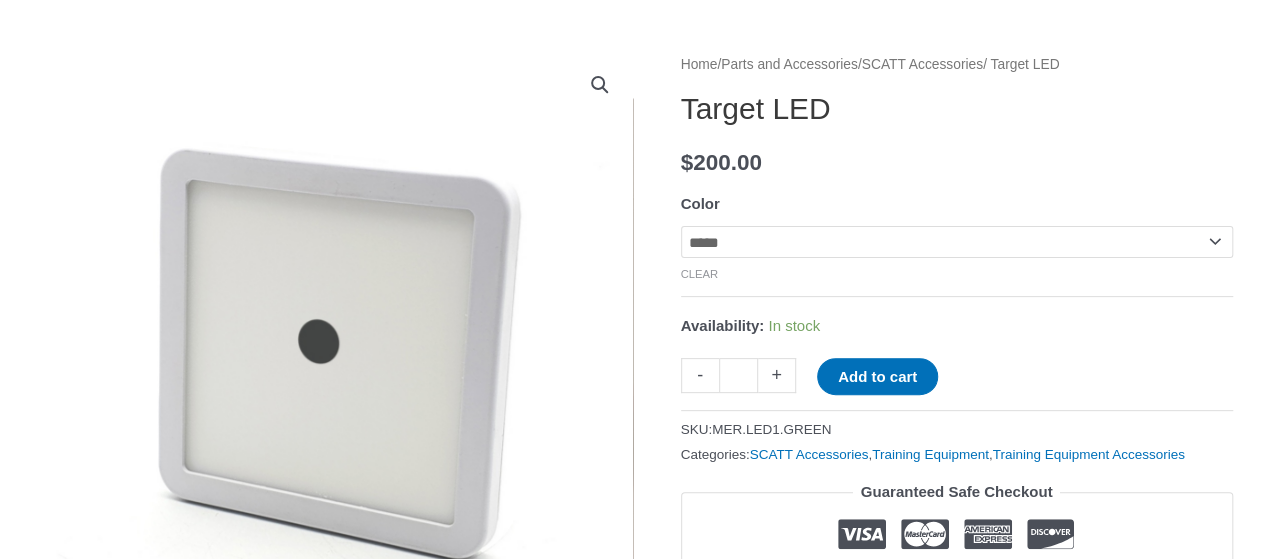 click on "**********" 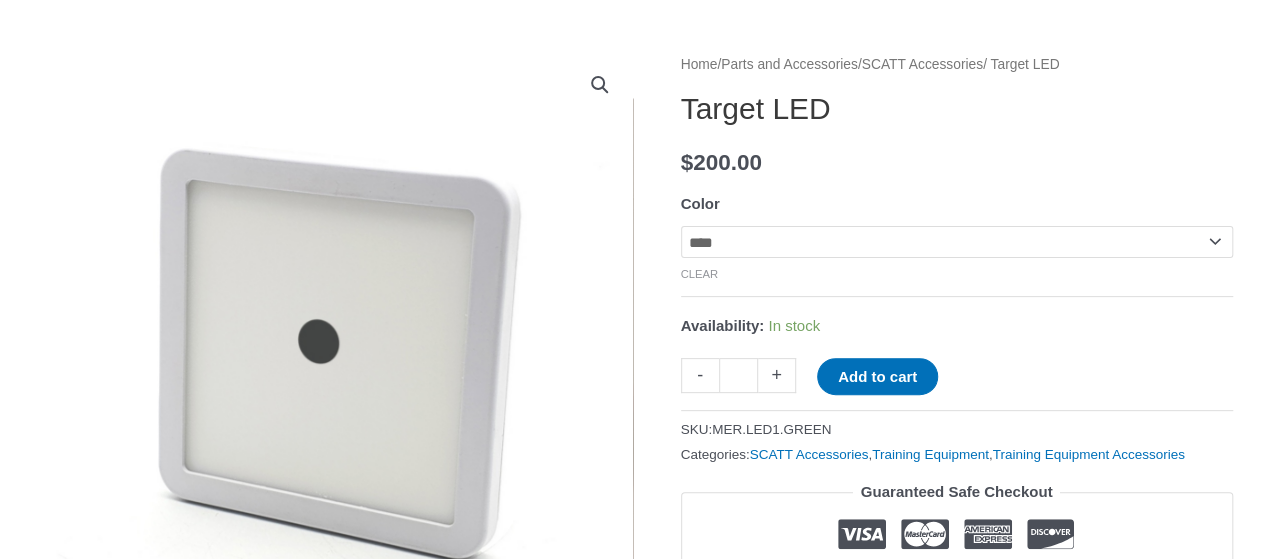 click on "**********" 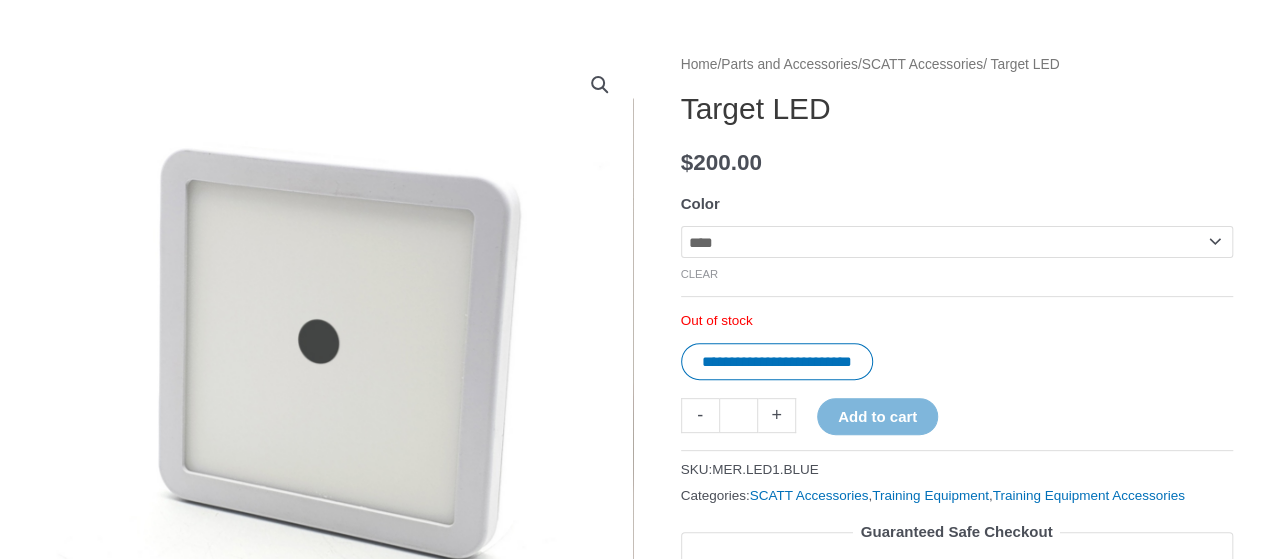click on "**********" 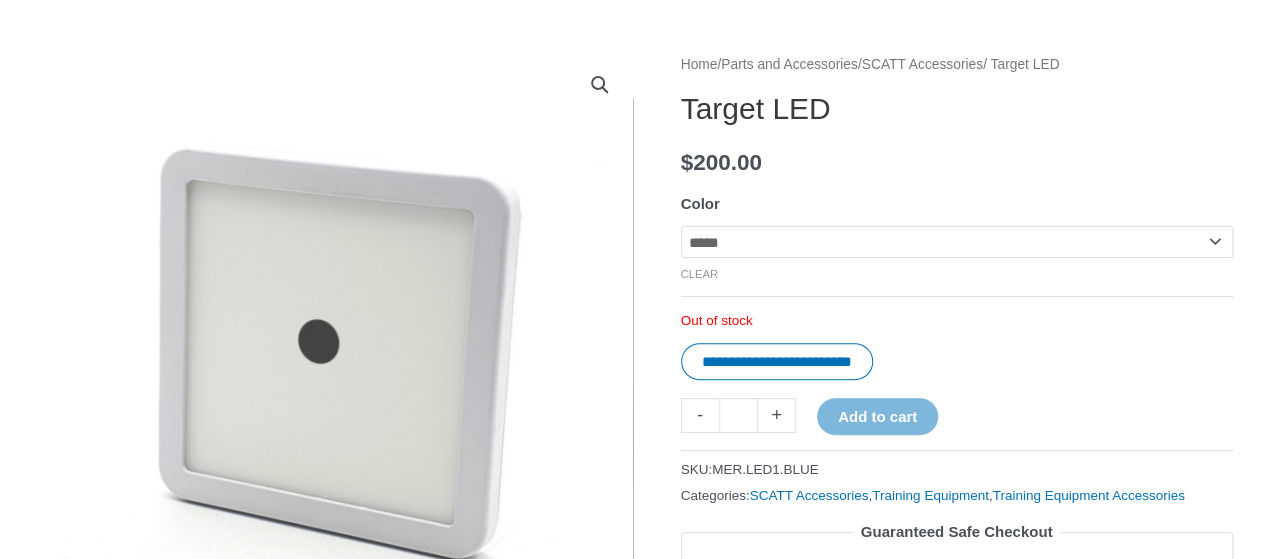 click on "**********" 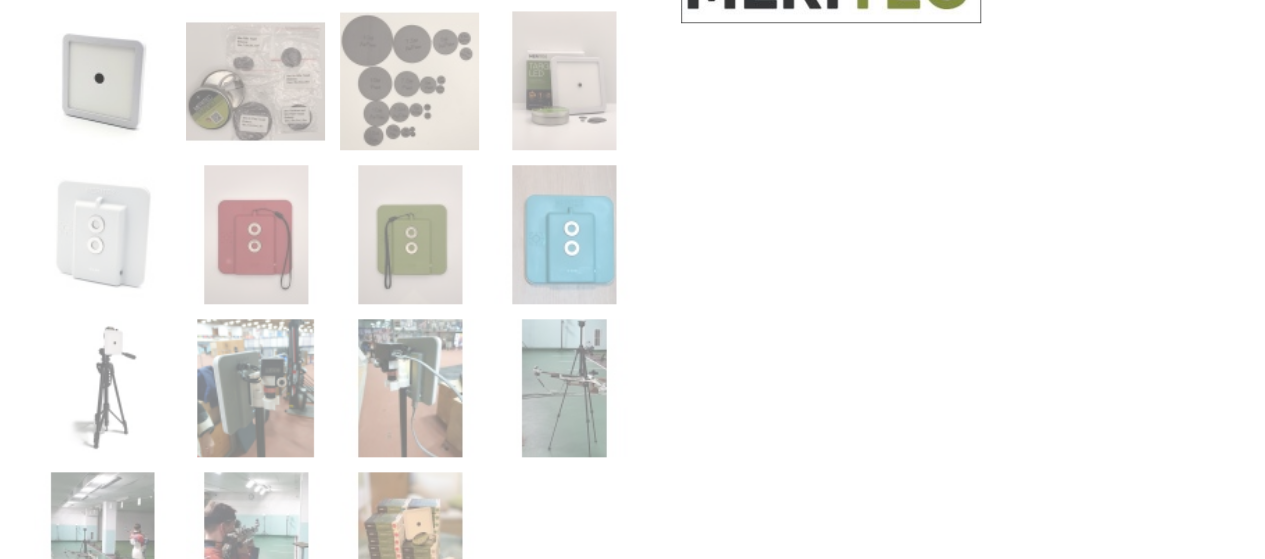 scroll, scrollTop: 833, scrollLeft: 0, axis: vertical 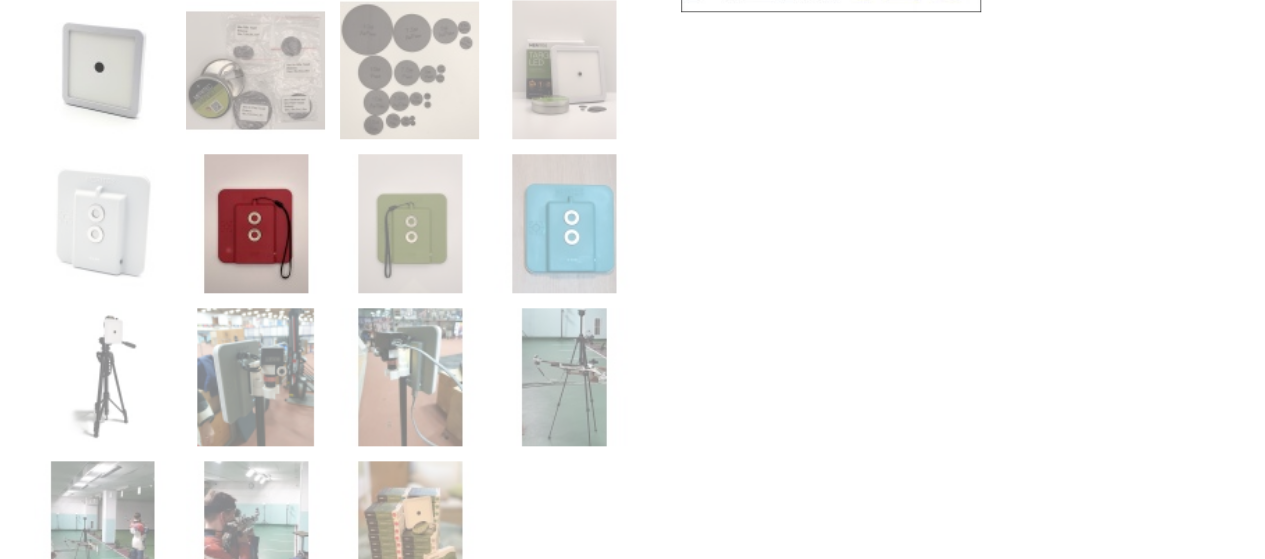 click at bounding box center (255, 223) 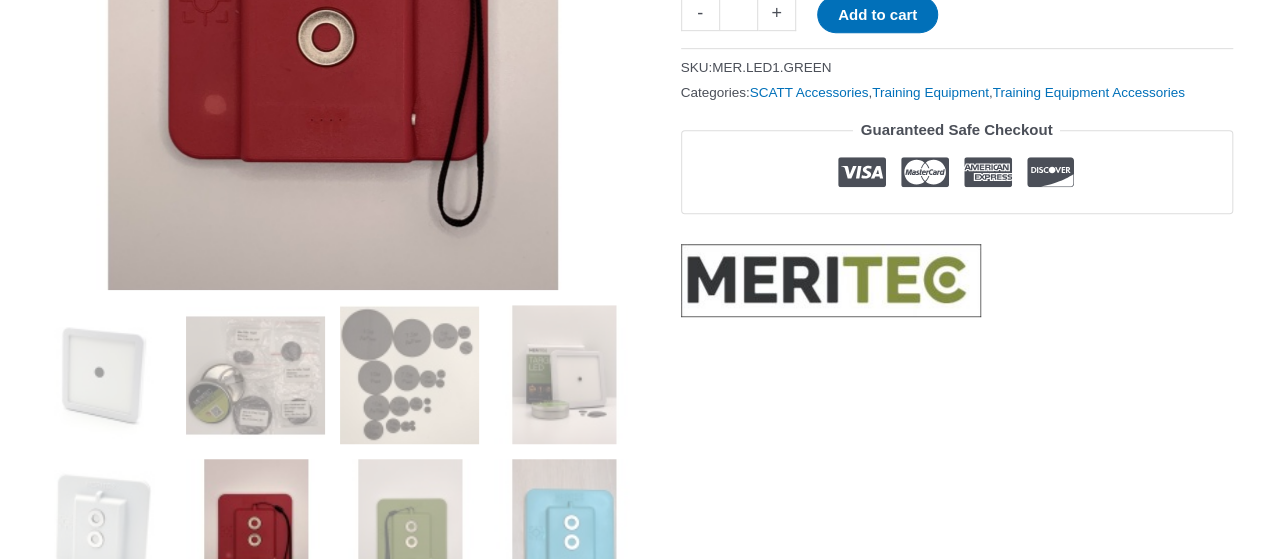 scroll, scrollTop: 666, scrollLeft: 0, axis: vertical 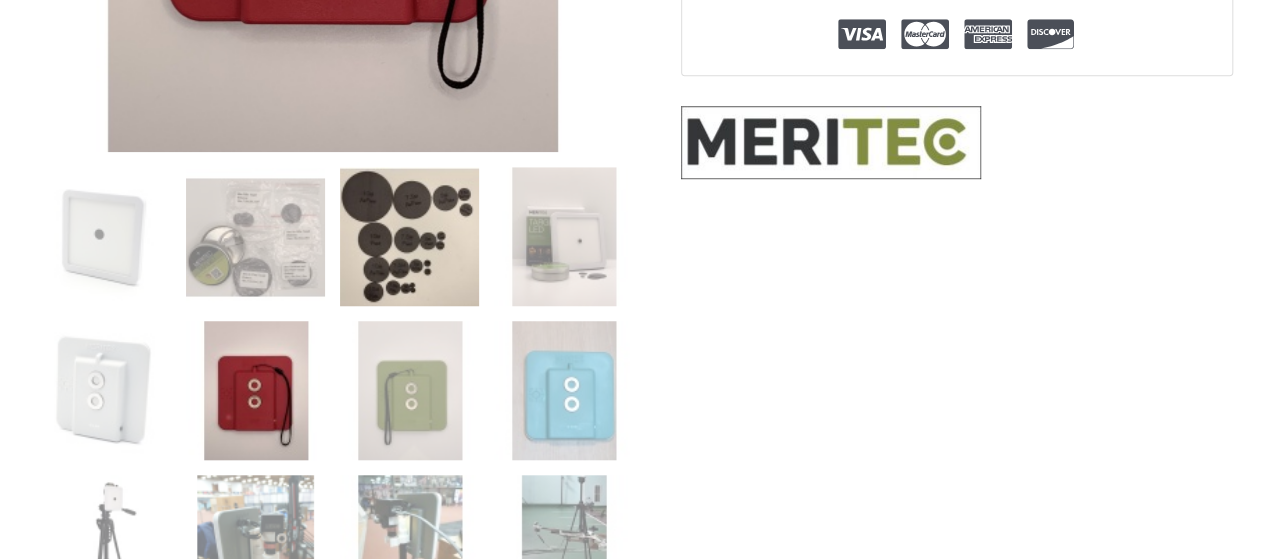 click at bounding box center (409, 236) 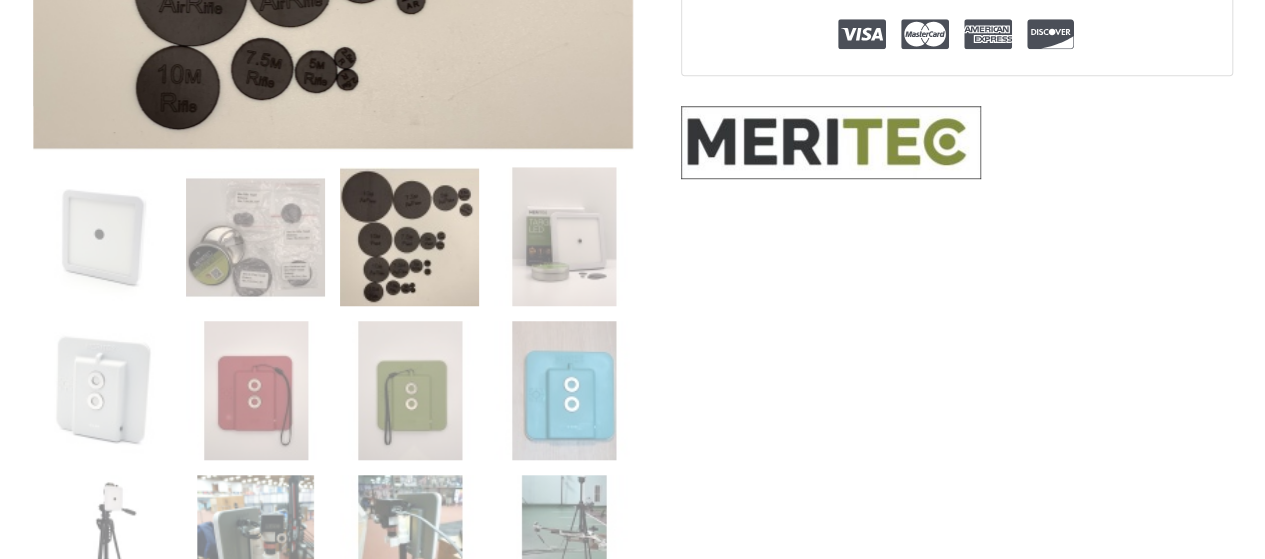 scroll, scrollTop: 666, scrollLeft: 0, axis: vertical 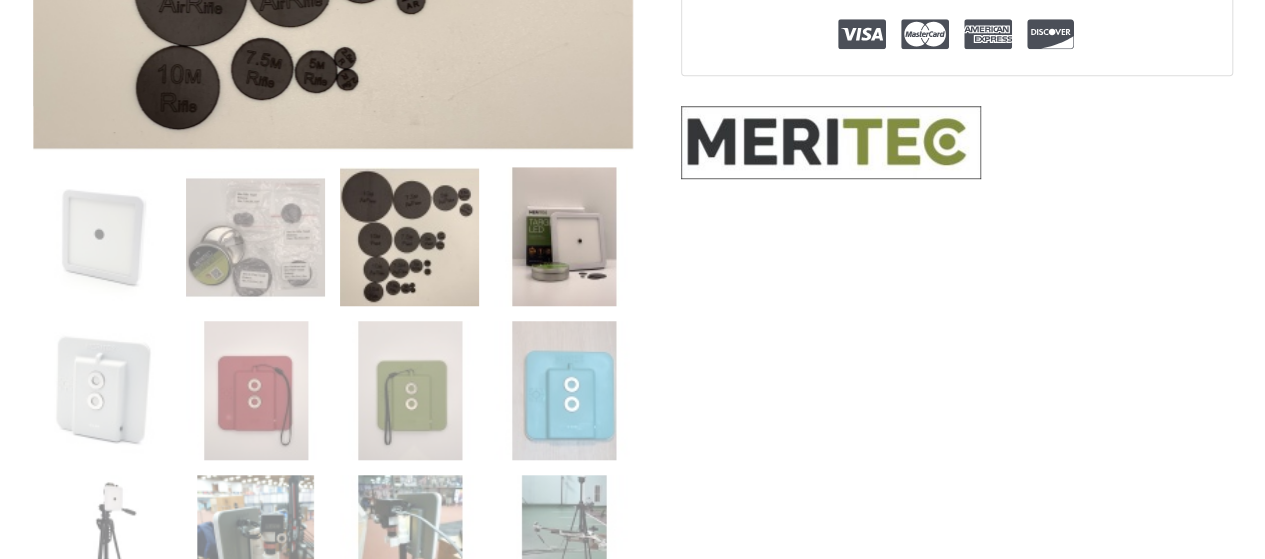 click at bounding box center (563, 236) 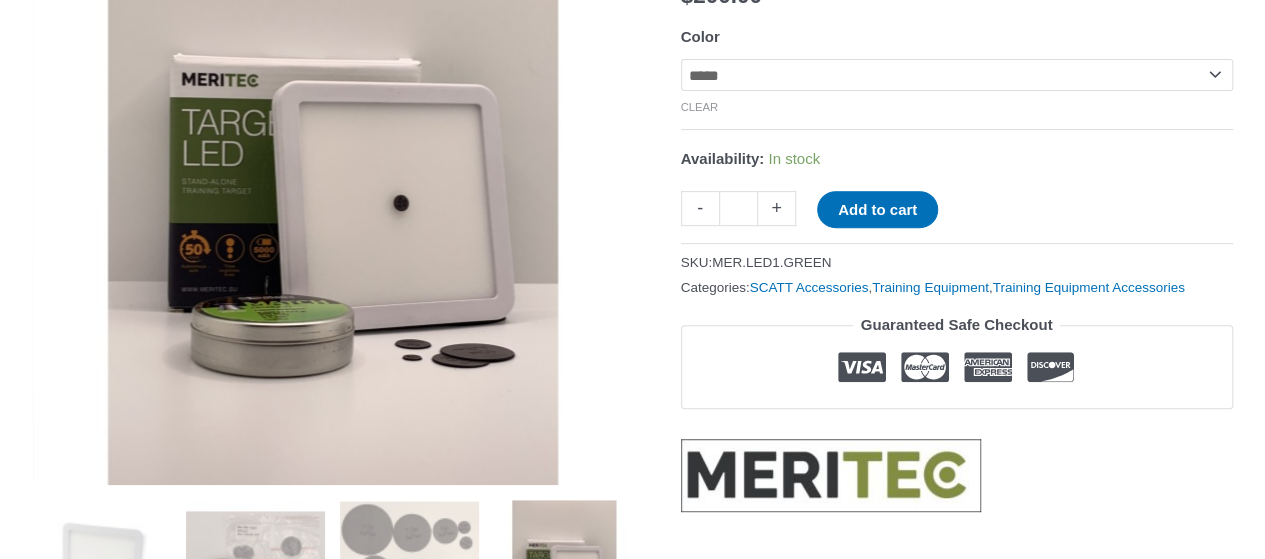 scroll, scrollTop: 666, scrollLeft: 0, axis: vertical 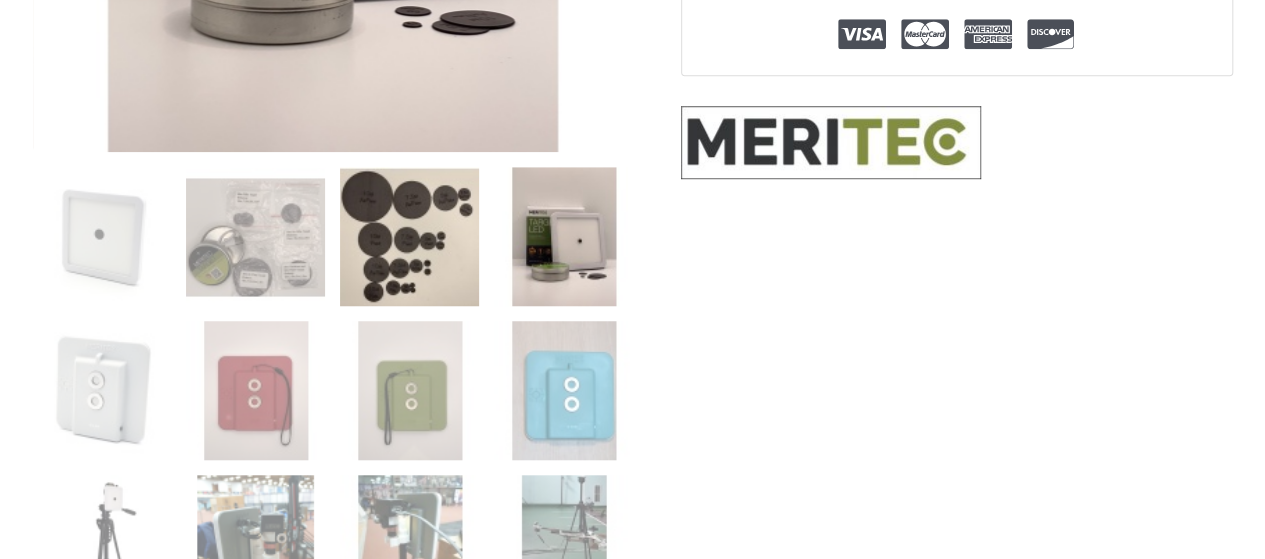 click at bounding box center [409, 236] 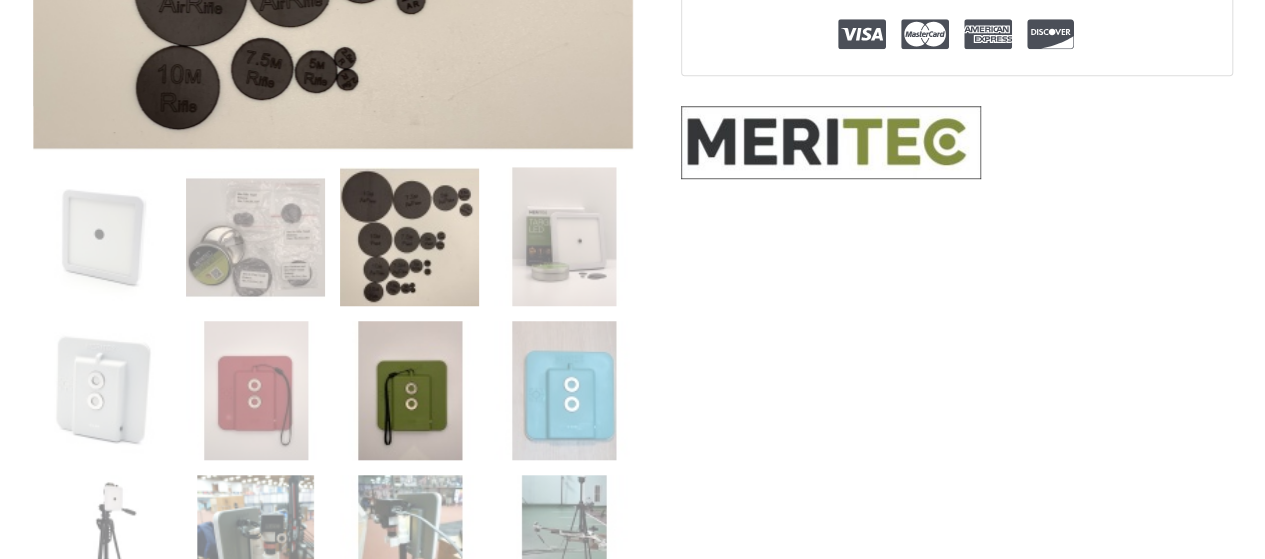 scroll, scrollTop: 833, scrollLeft: 0, axis: vertical 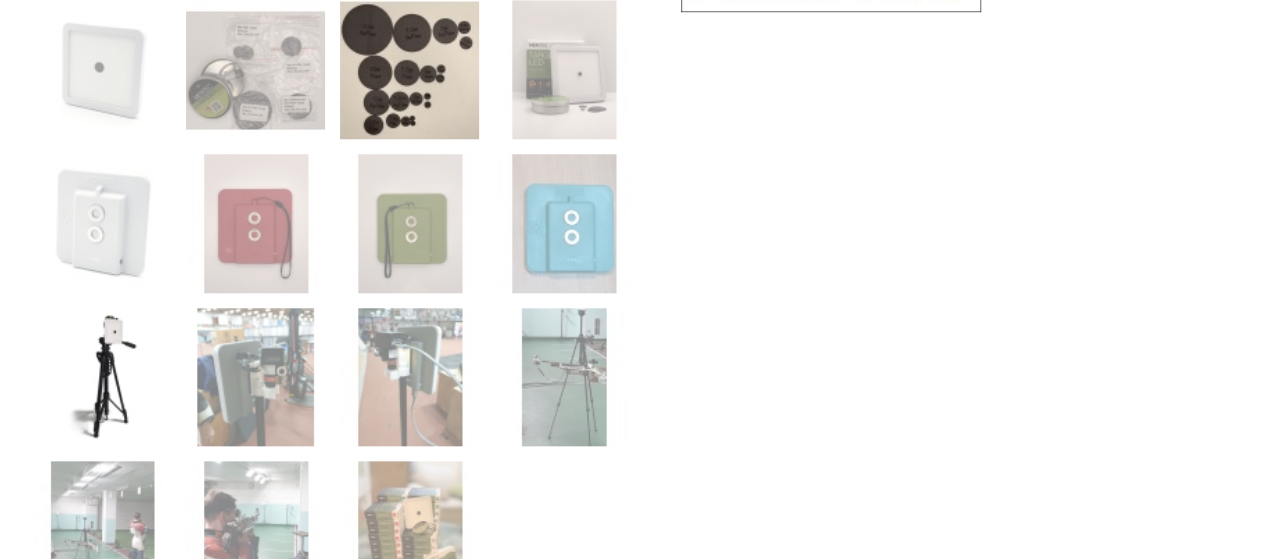 click at bounding box center (102, 377) 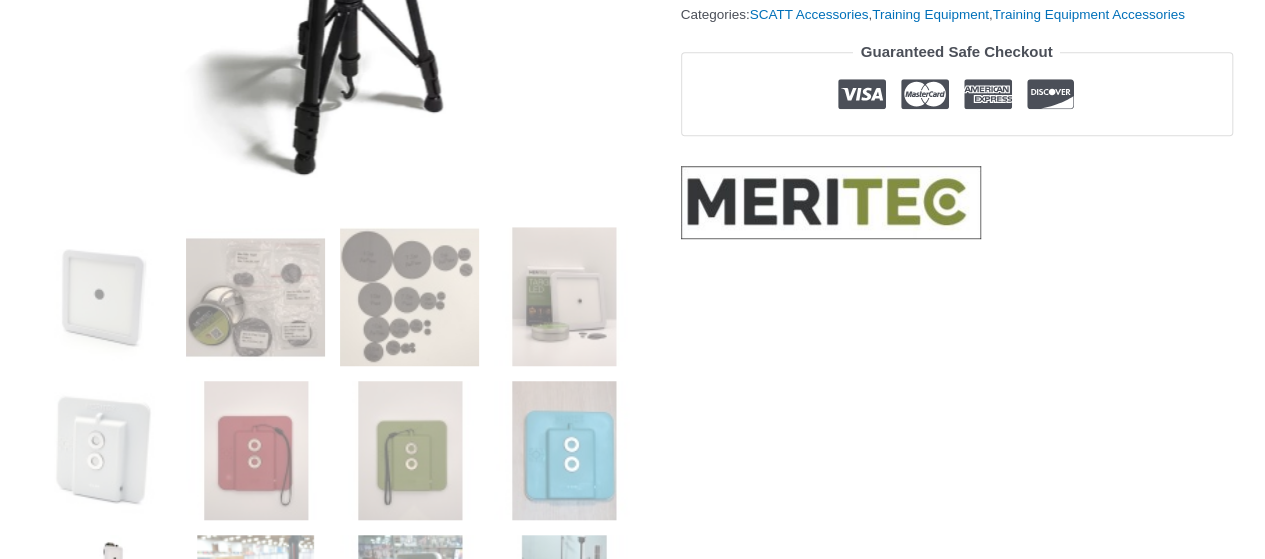 scroll, scrollTop: 666, scrollLeft: 0, axis: vertical 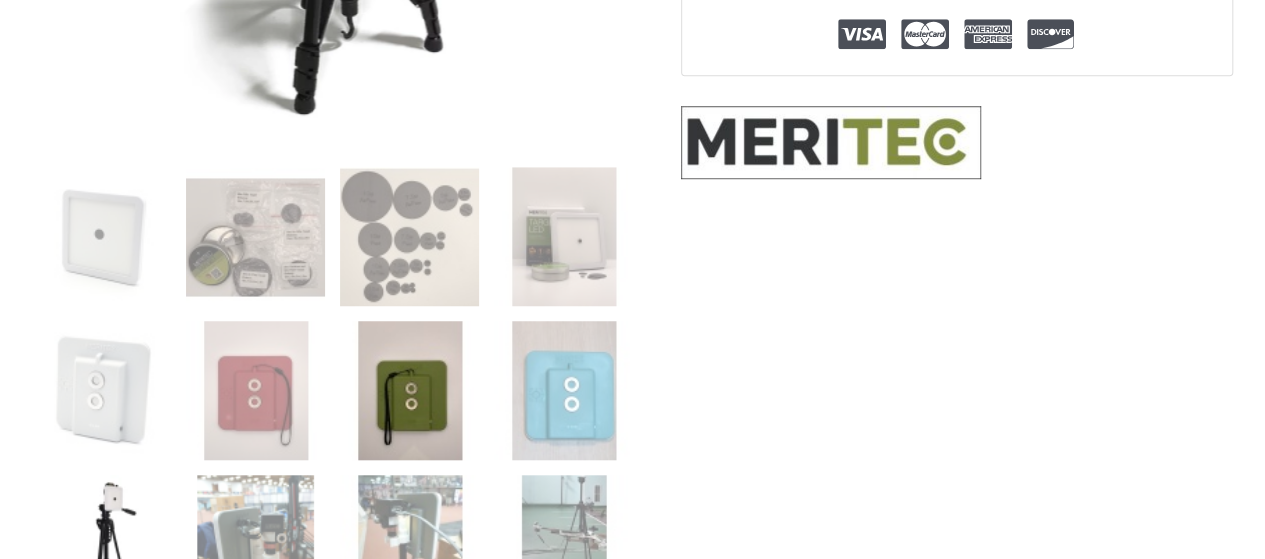 click at bounding box center [409, 390] 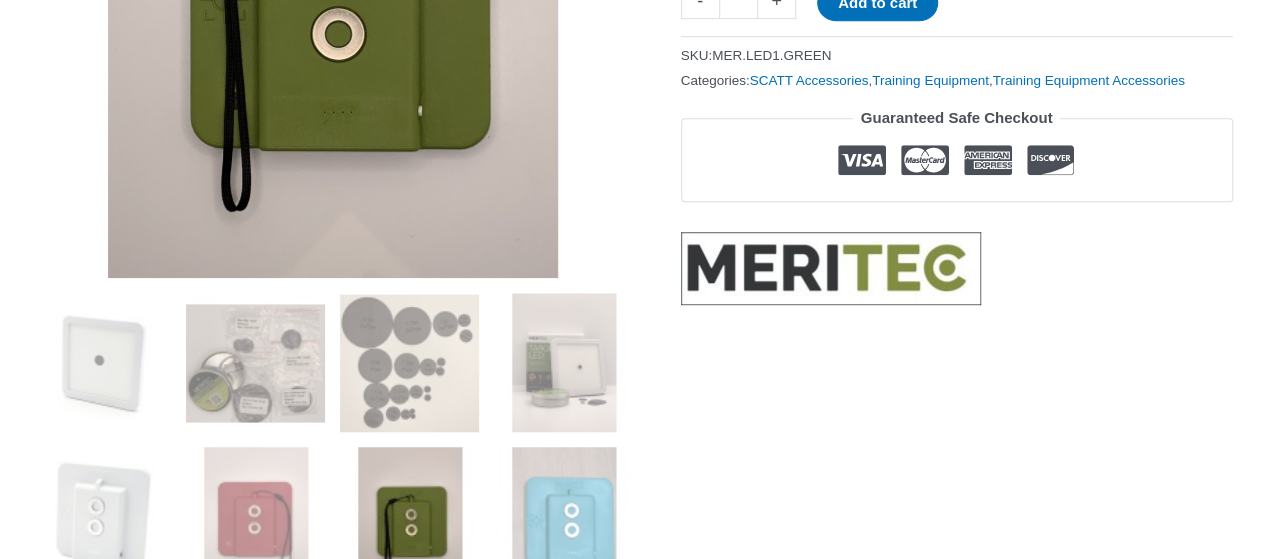 scroll, scrollTop: 666, scrollLeft: 0, axis: vertical 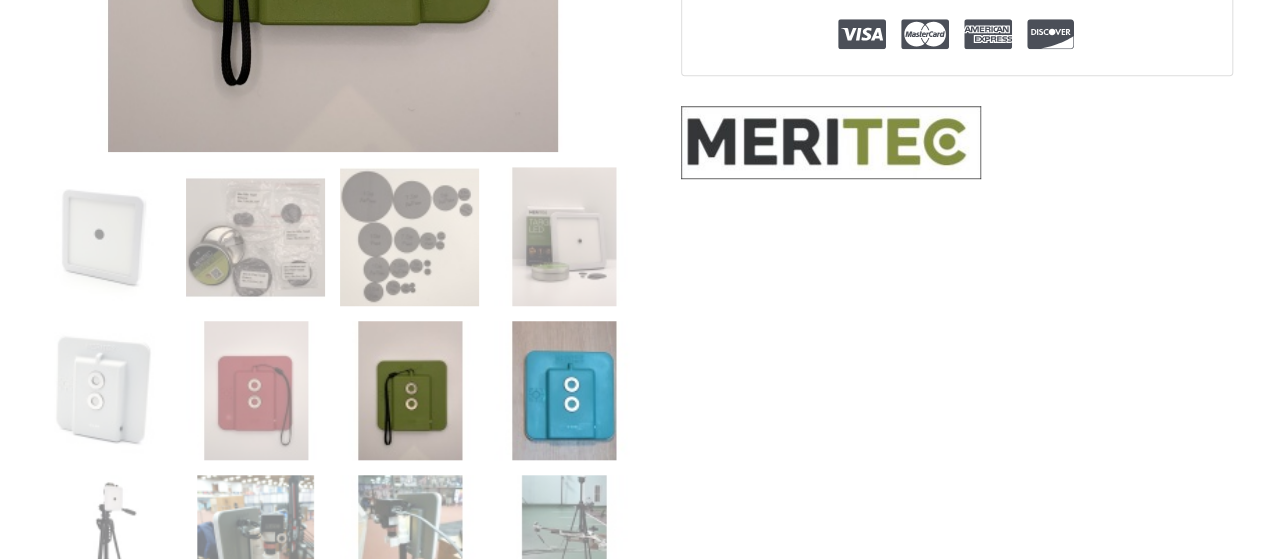 click at bounding box center [563, 390] 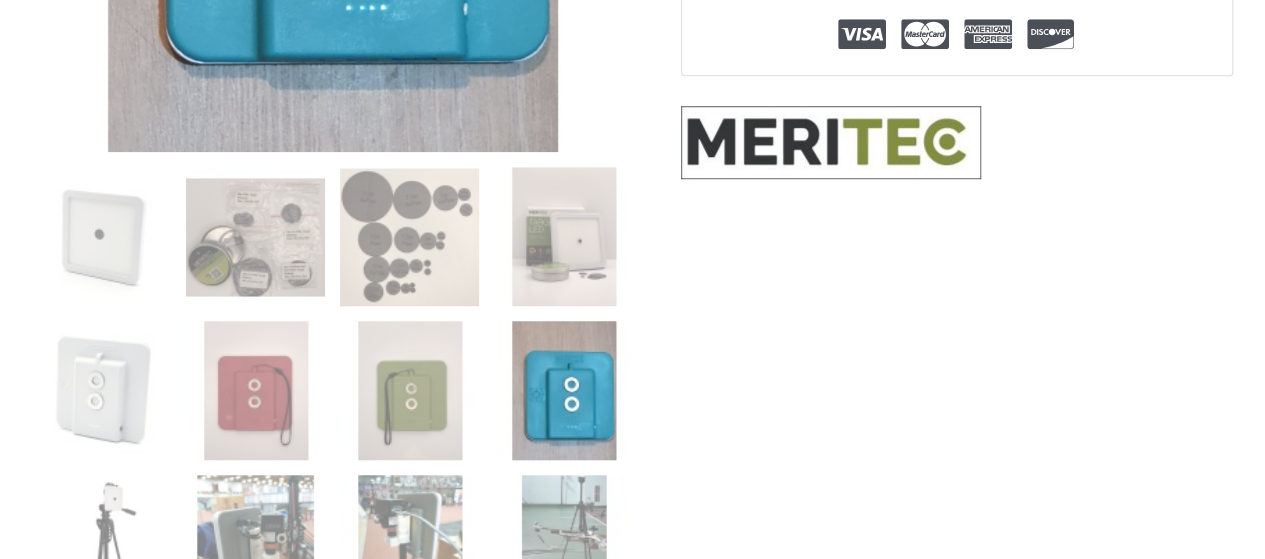 scroll, scrollTop: 833, scrollLeft: 0, axis: vertical 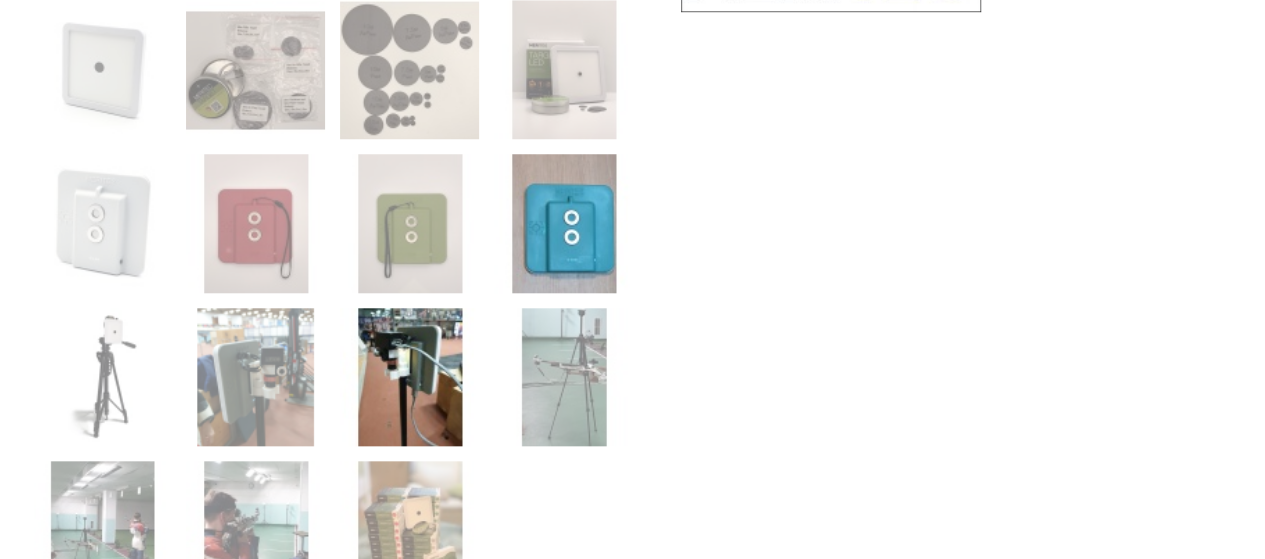 click at bounding box center (409, 377) 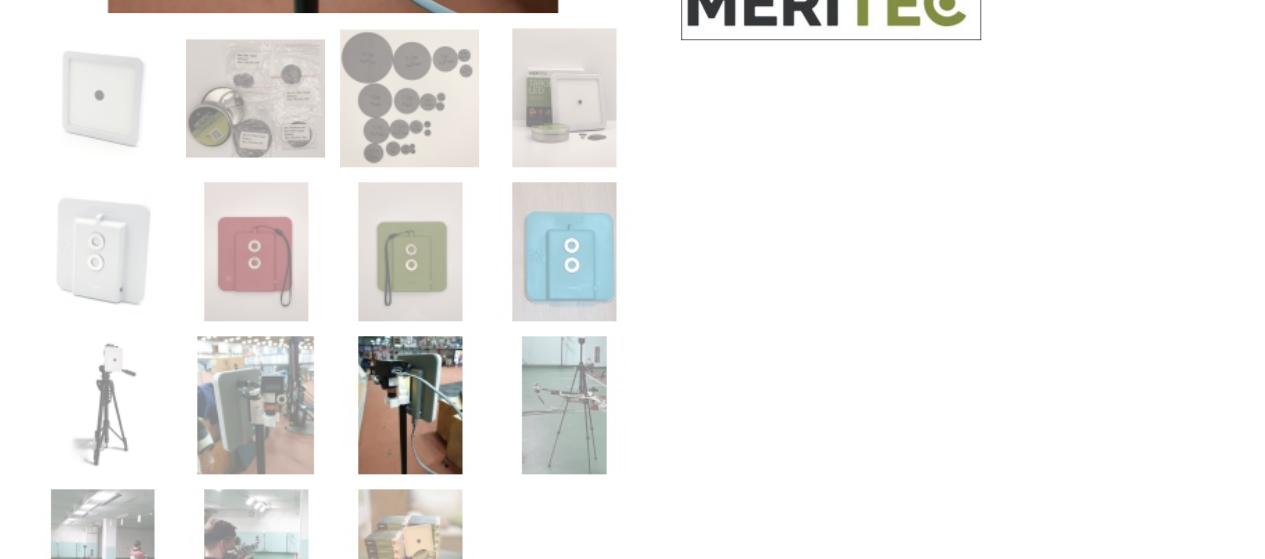 scroll, scrollTop: 833, scrollLeft: 0, axis: vertical 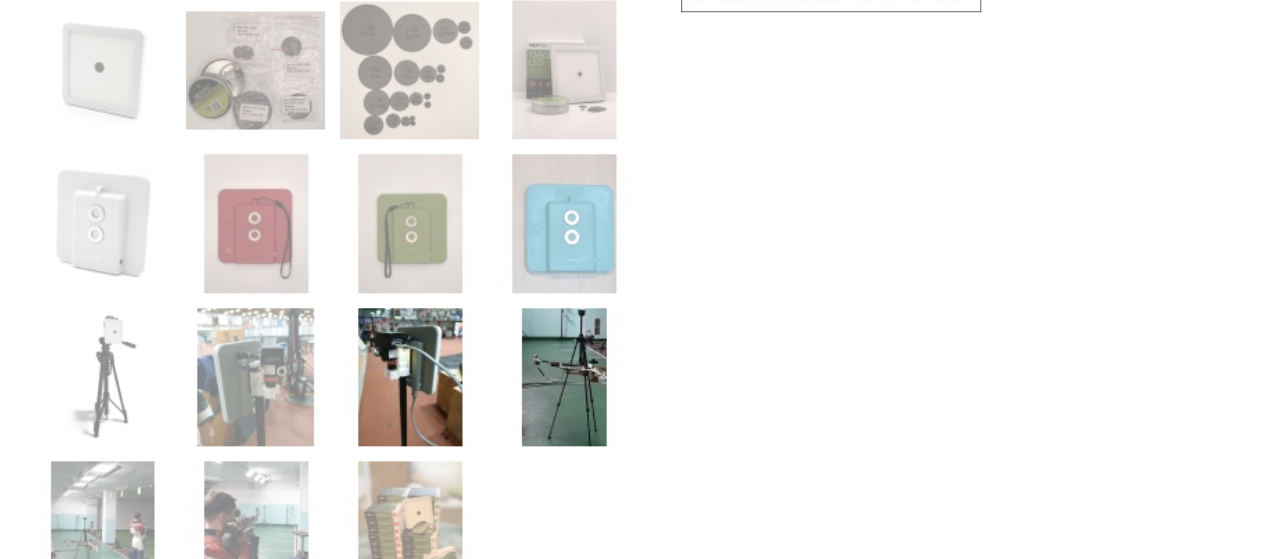 click at bounding box center (563, 377) 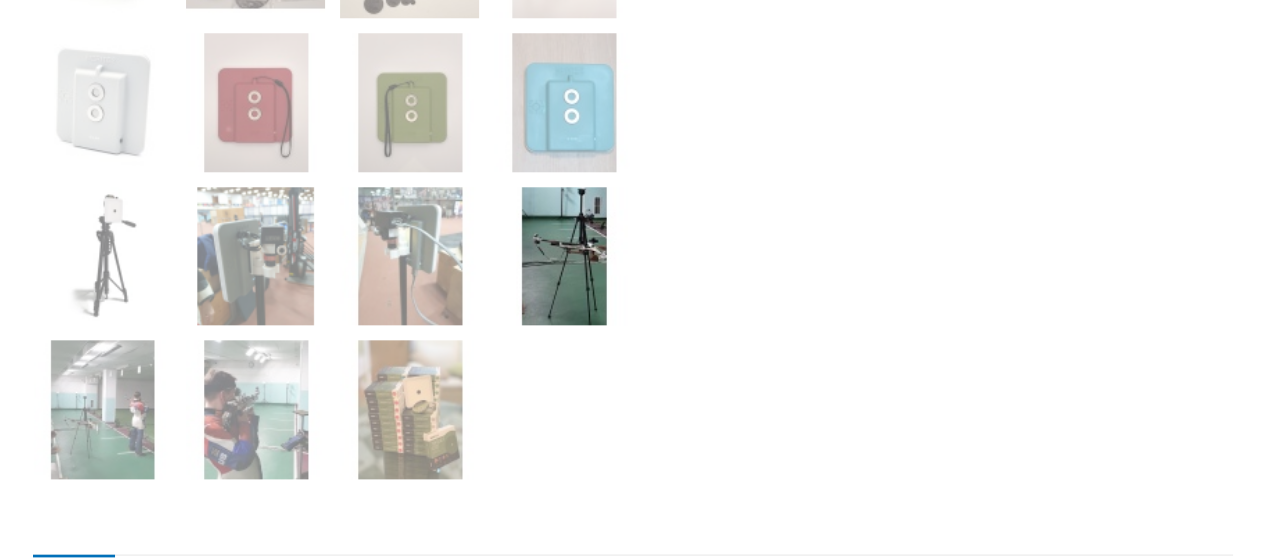 scroll, scrollTop: 1000, scrollLeft: 0, axis: vertical 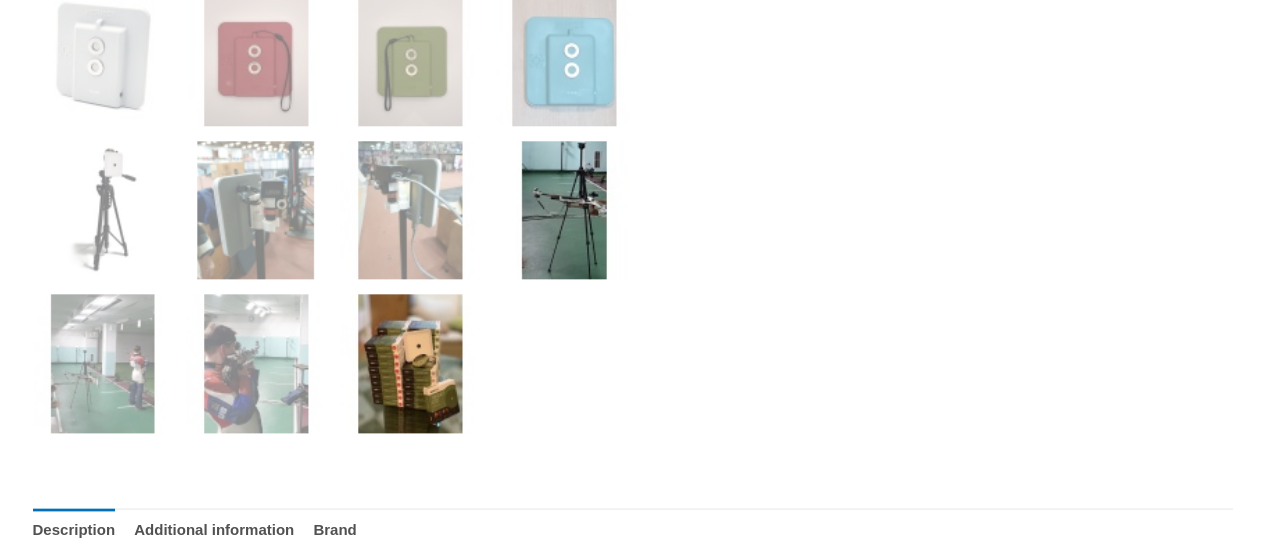 click at bounding box center (409, 363) 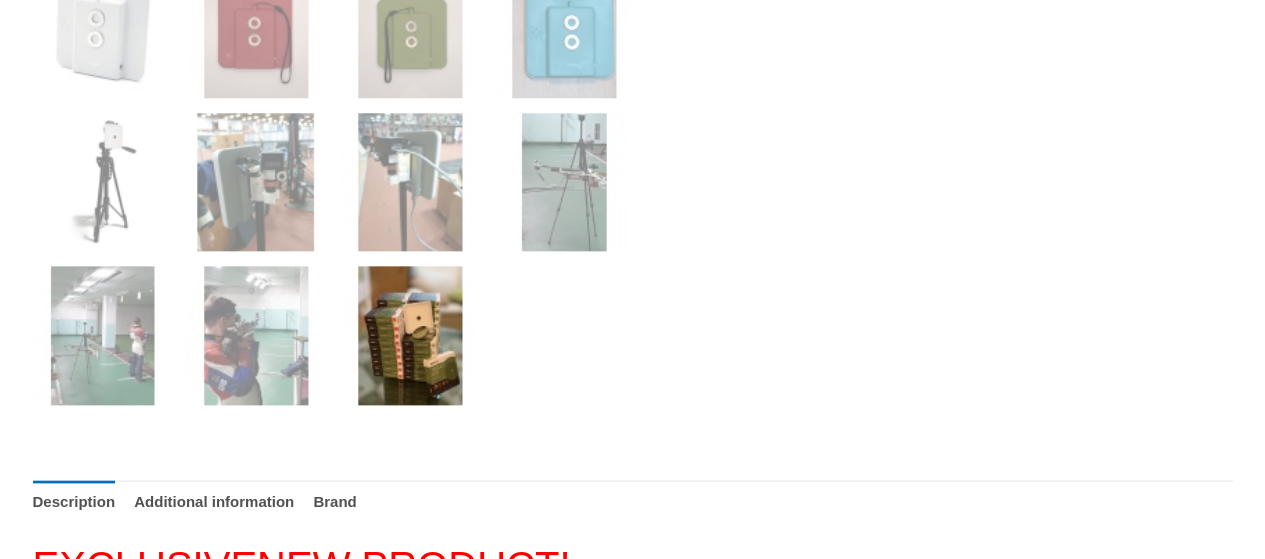 scroll, scrollTop: 1000, scrollLeft: 0, axis: vertical 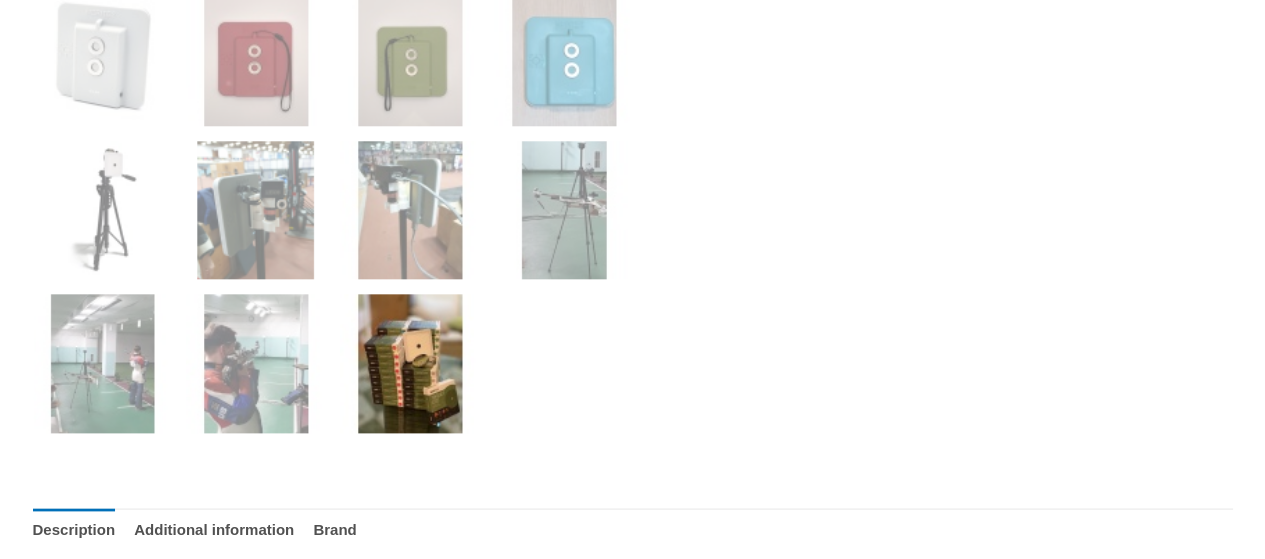 click at bounding box center (409, 363) 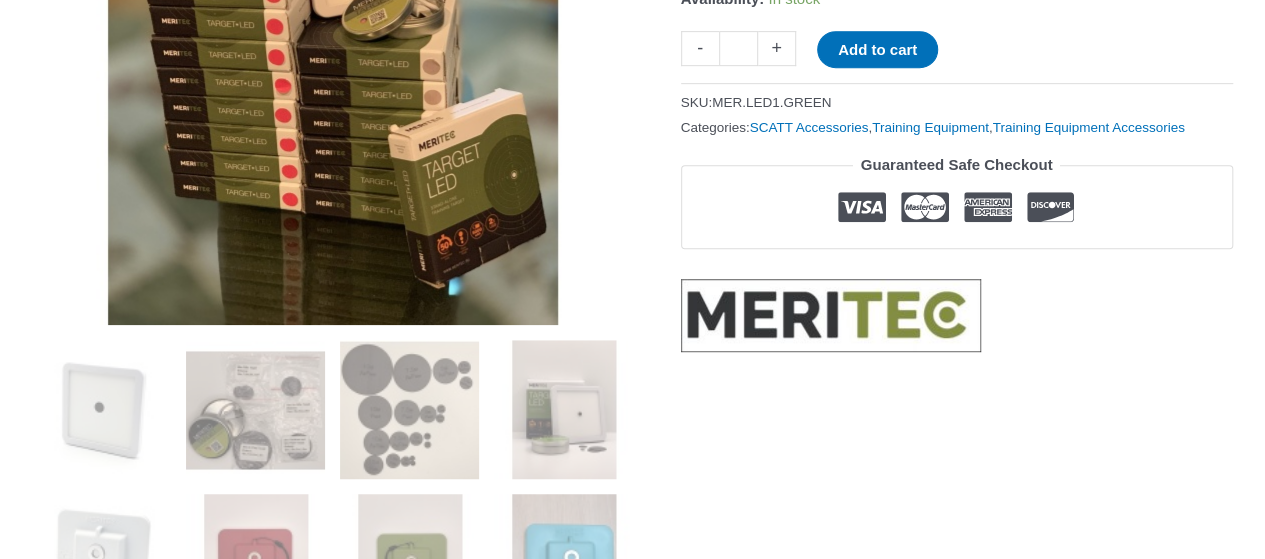 scroll, scrollTop: 666, scrollLeft: 0, axis: vertical 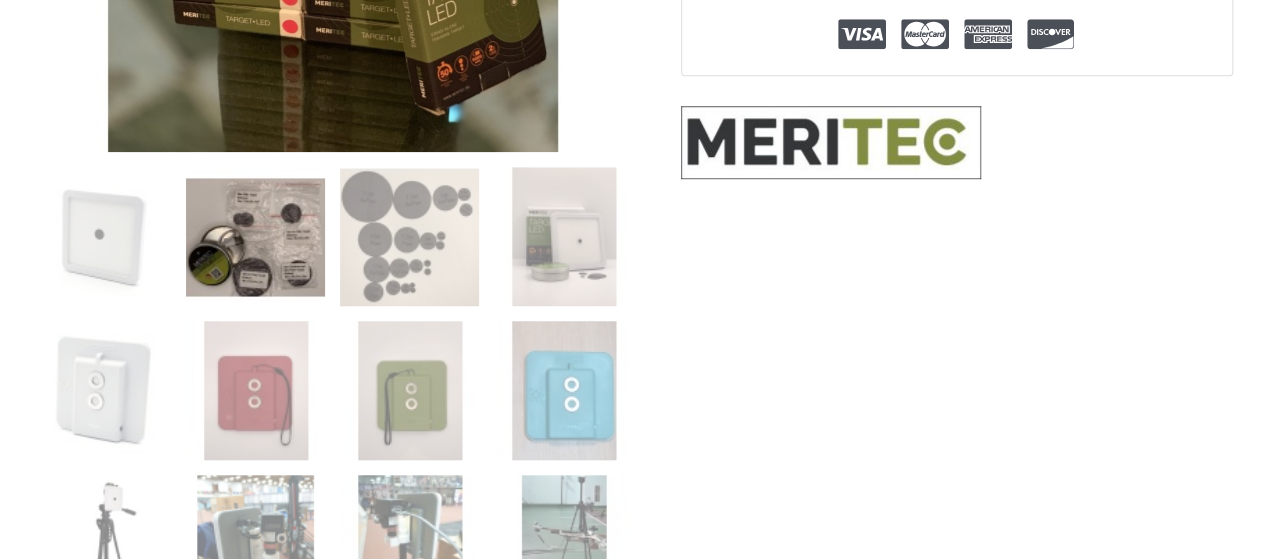 click at bounding box center [255, 236] 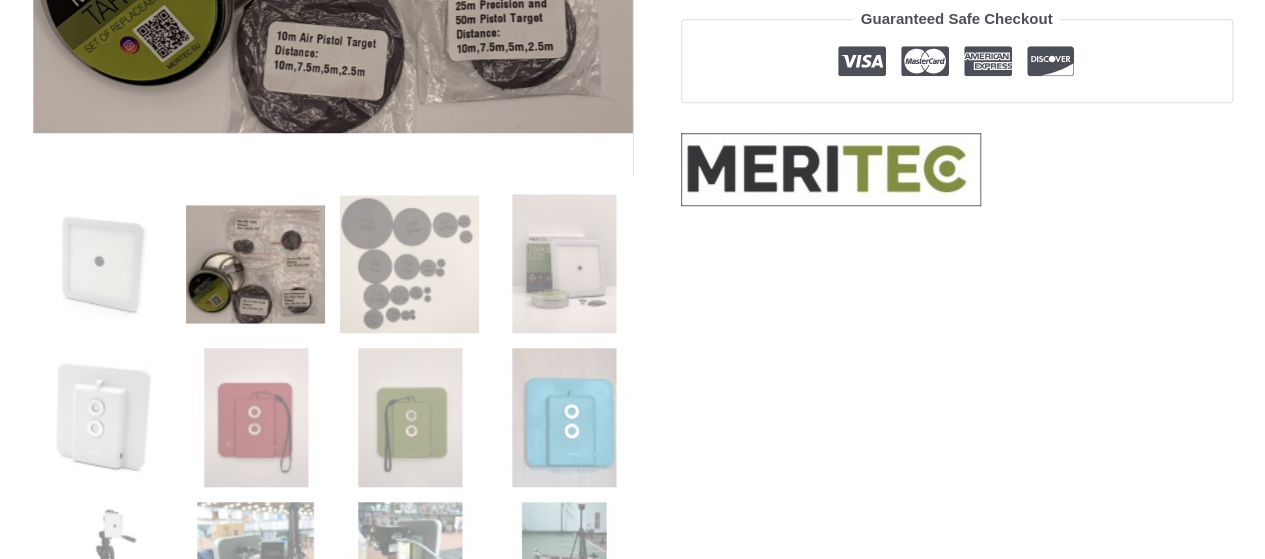 scroll, scrollTop: 666, scrollLeft: 0, axis: vertical 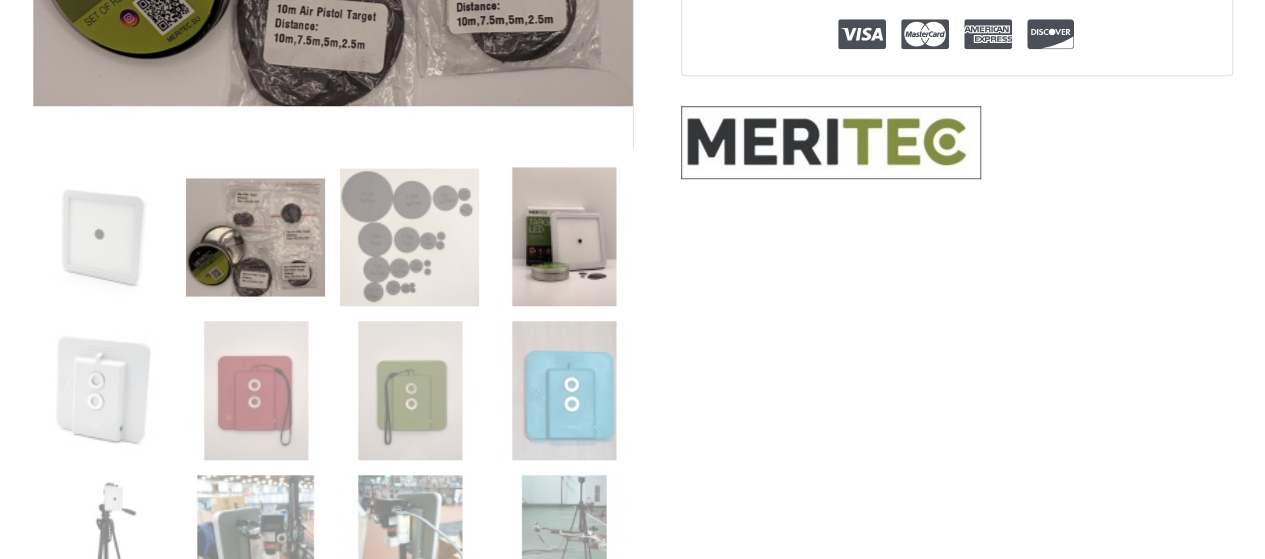 click at bounding box center [563, 236] 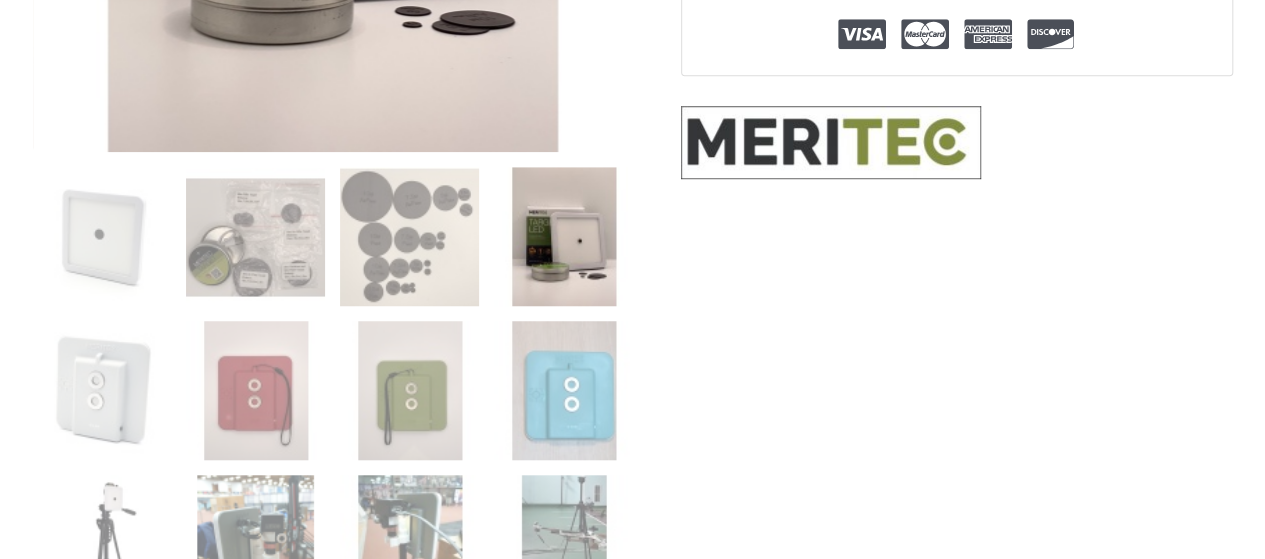 scroll, scrollTop: 833, scrollLeft: 0, axis: vertical 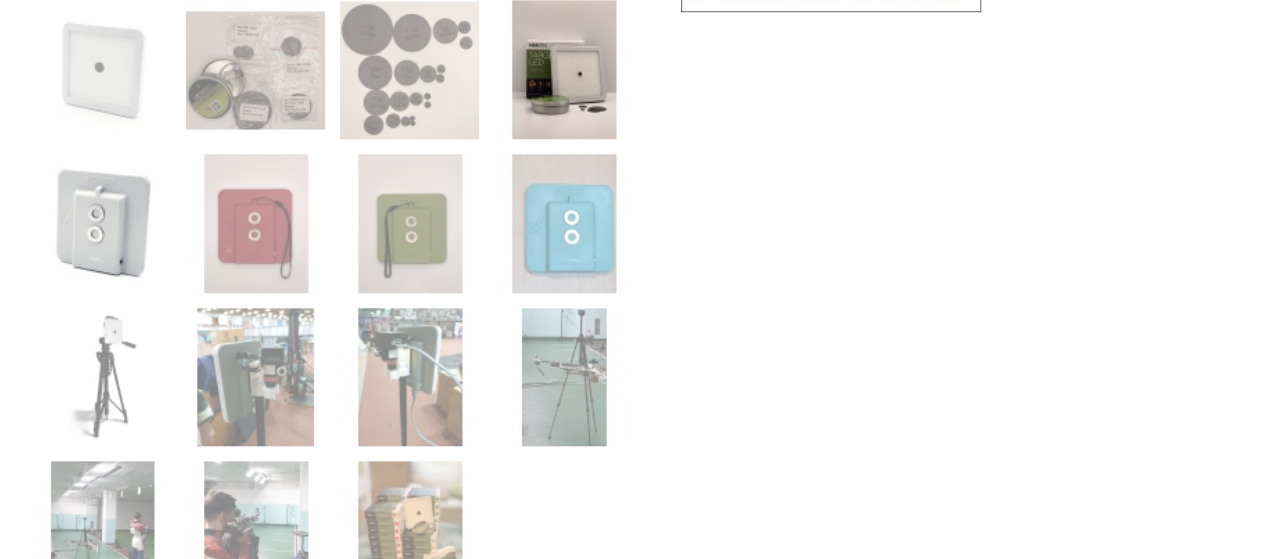click at bounding box center [102, 223] 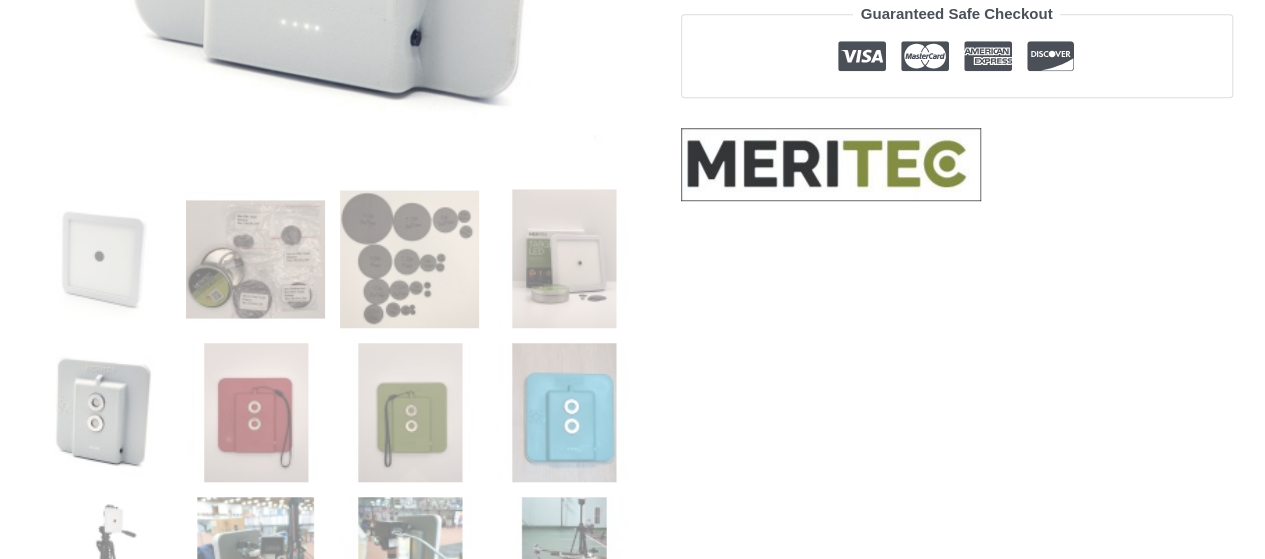 scroll, scrollTop: 833, scrollLeft: 0, axis: vertical 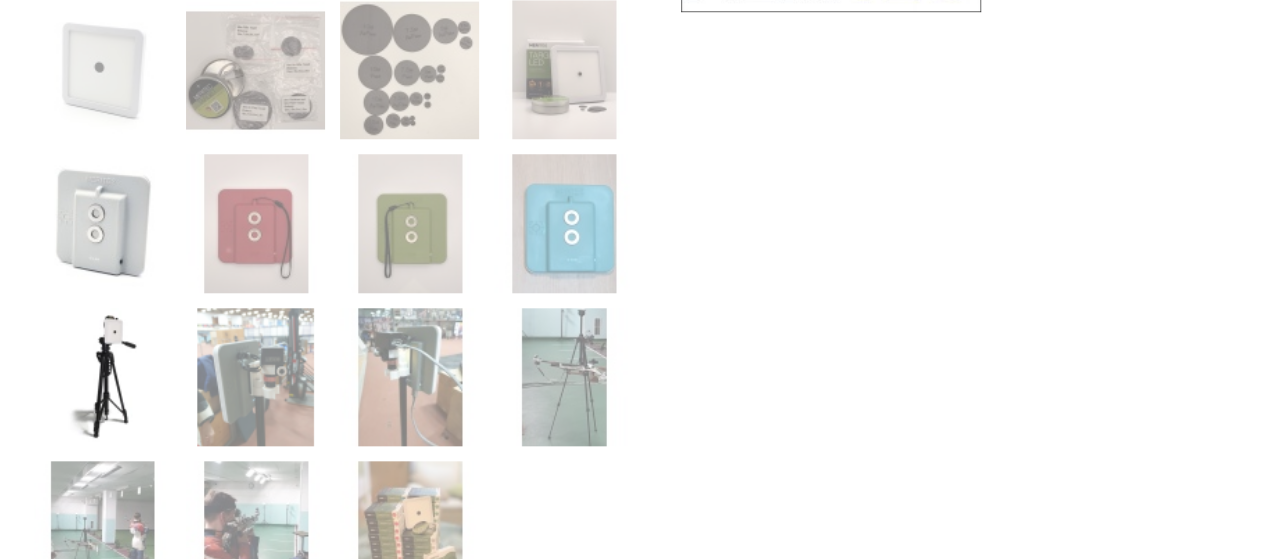 click at bounding box center (102, 377) 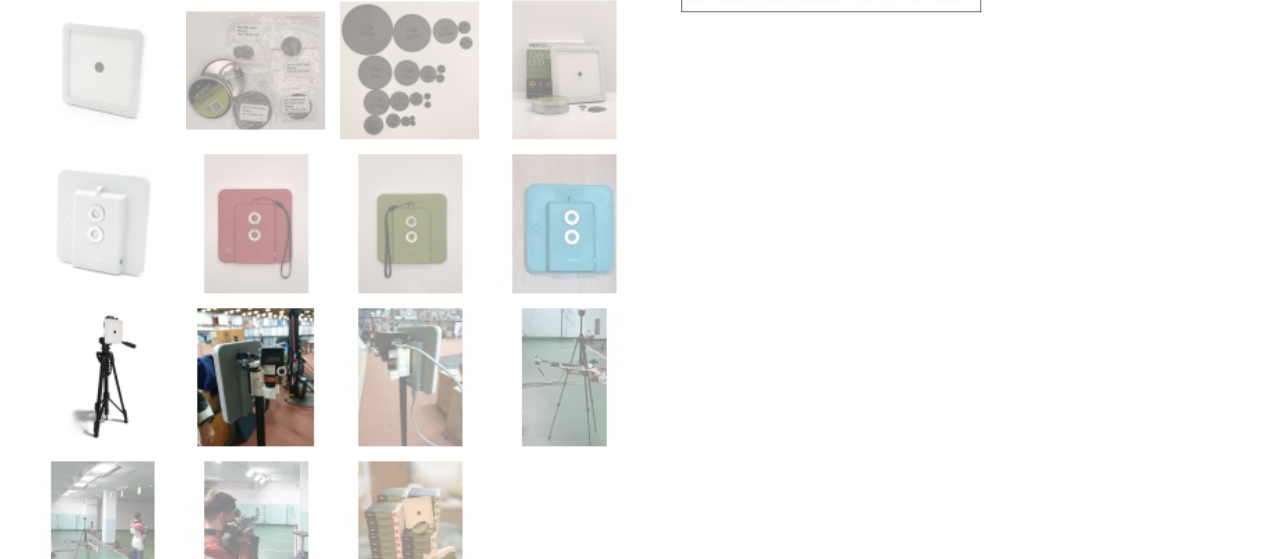 click at bounding box center [255, 377] 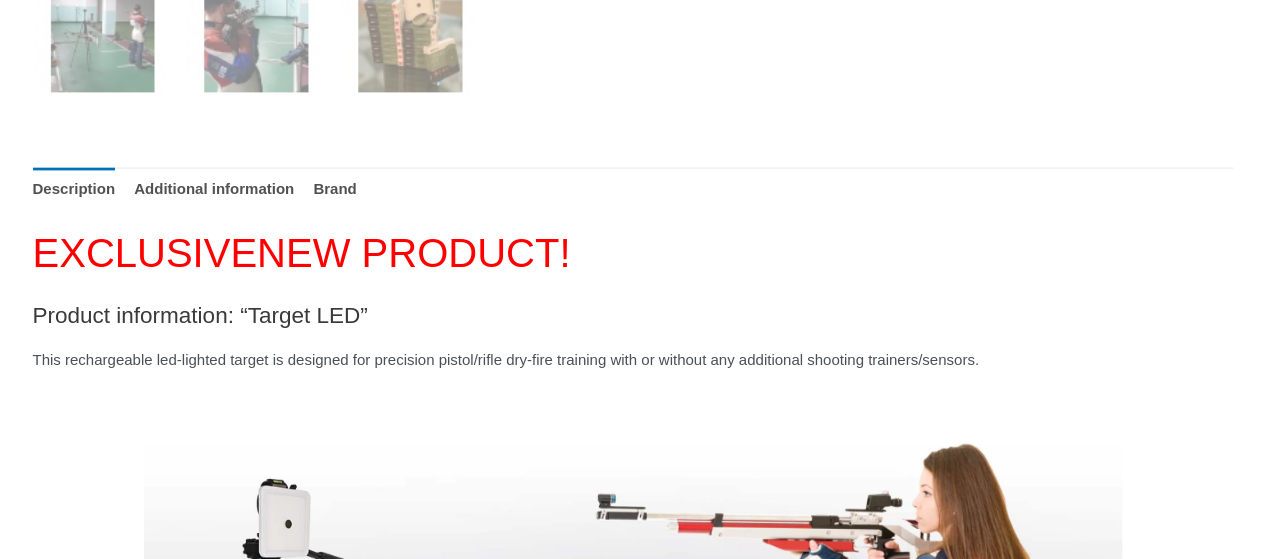 scroll, scrollTop: 1166, scrollLeft: 0, axis: vertical 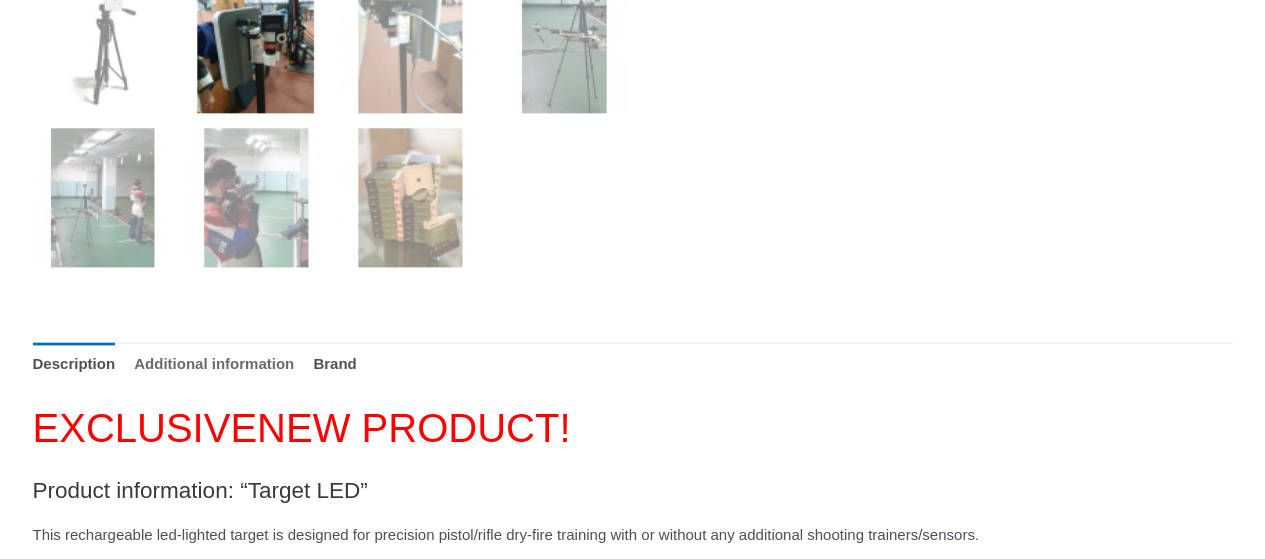 click on "Additional information" at bounding box center (214, 363) 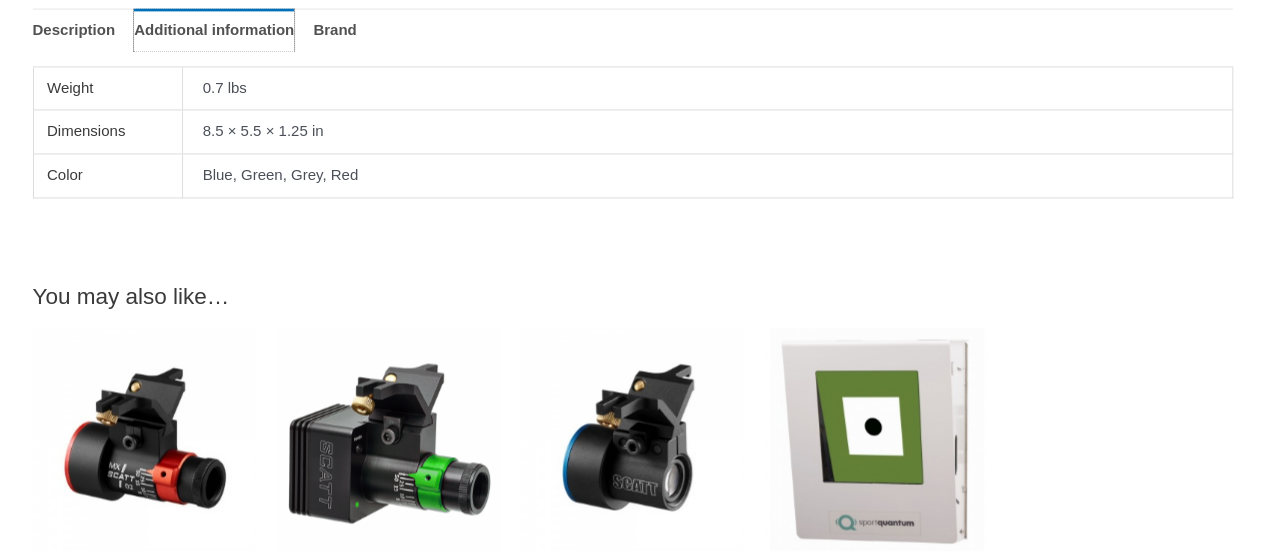 scroll, scrollTop: 1333, scrollLeft: 0, axis: vertical 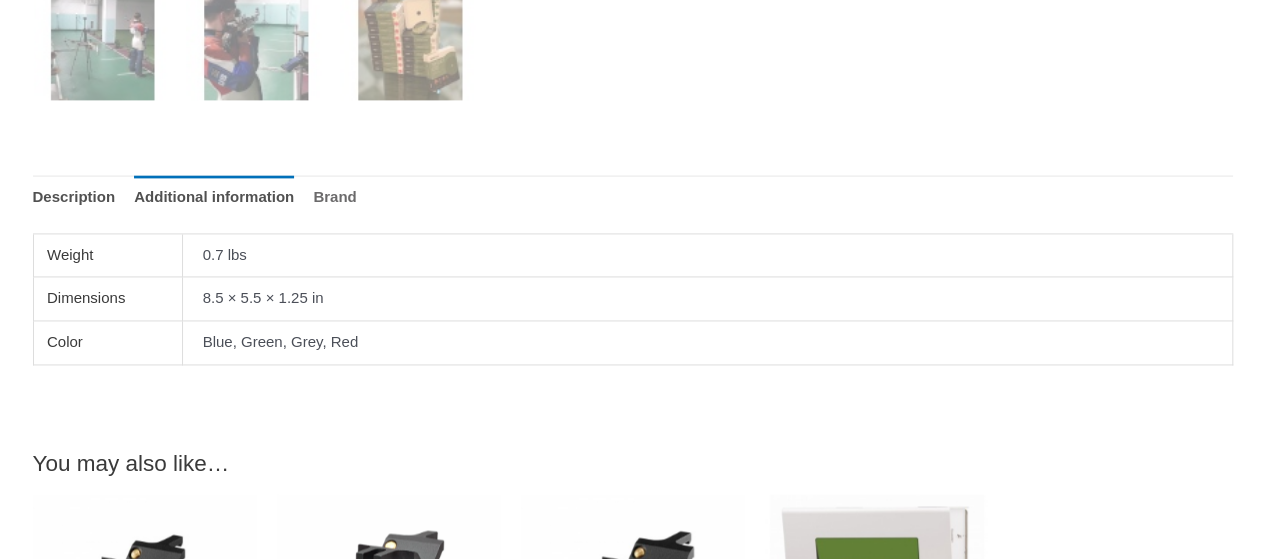 click on "Brand" at bounding box center (334, 196) 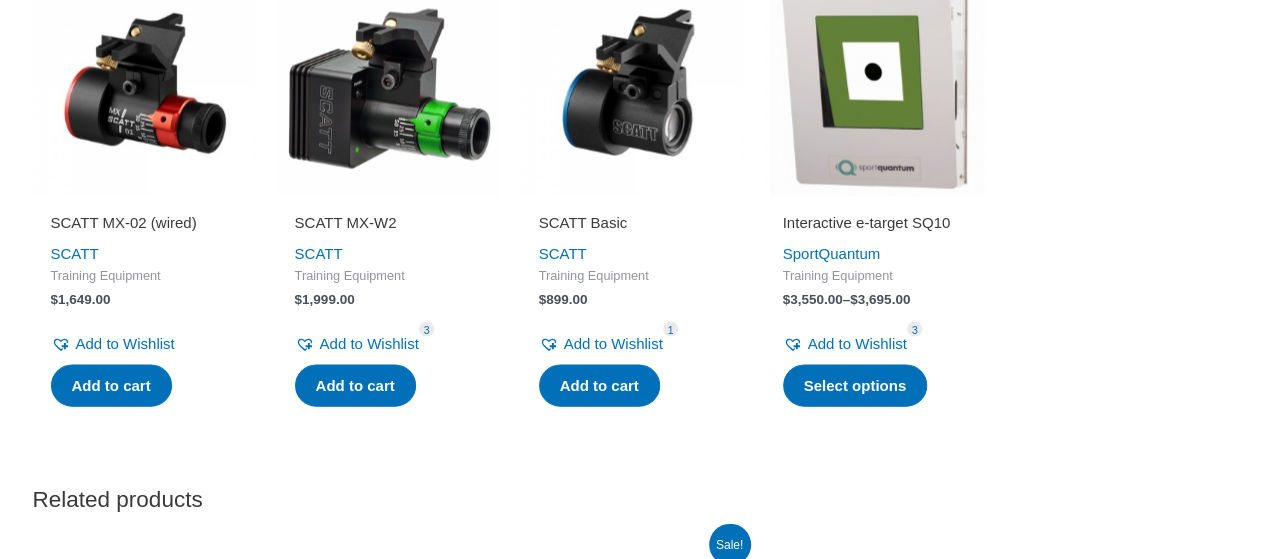 scroll, scrollTop: 2000, scrollLeft: 0, axis: vertical 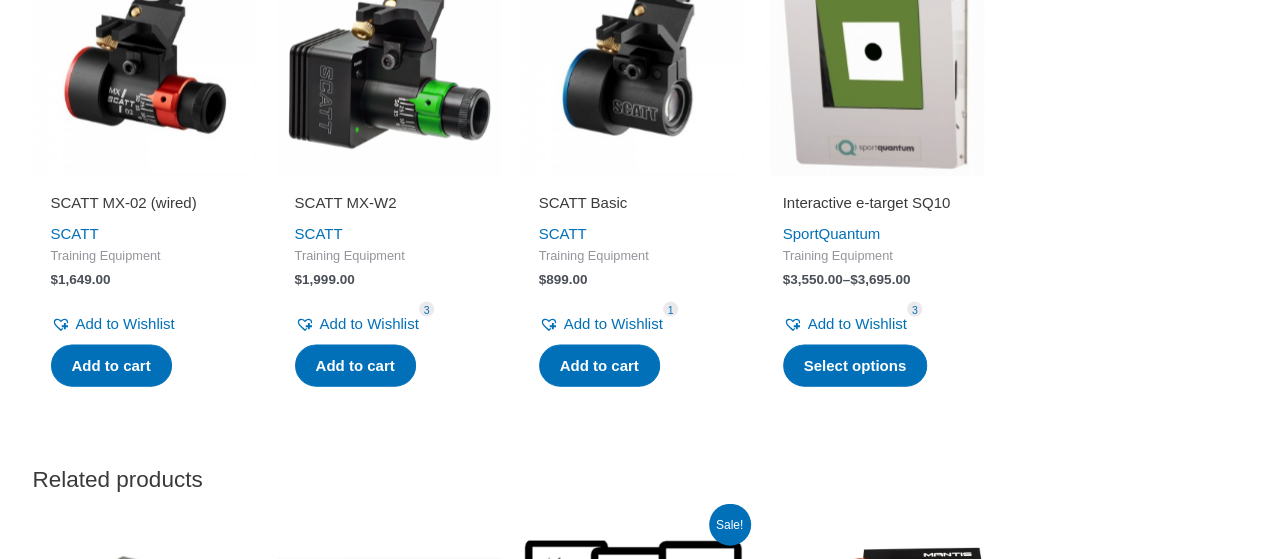 click on "Interactive e-target SQ10" at bounding box center (877, 203) 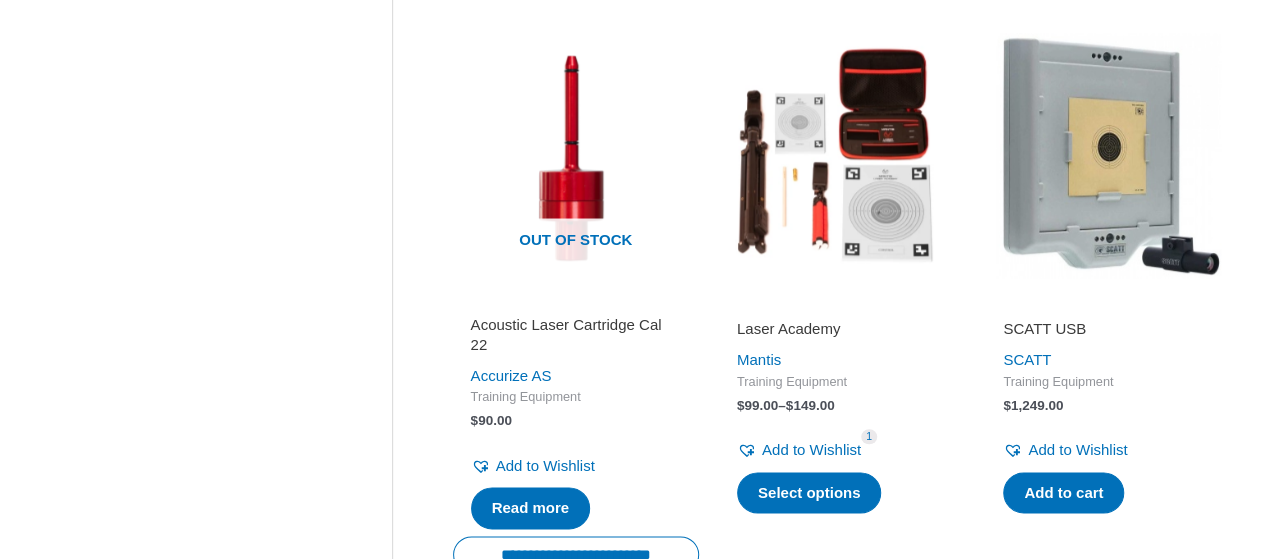 scroll, scrollTop: 1000, scrollLeft: 0, axis: vertical 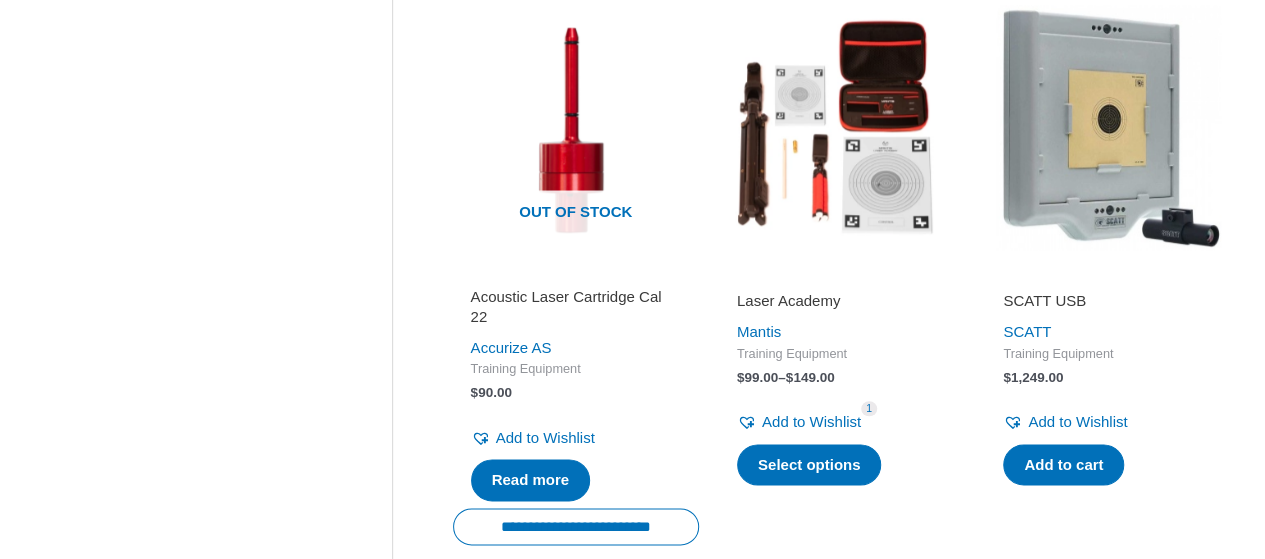 click on "SCATT USB" at bounding box center (1108, 301) 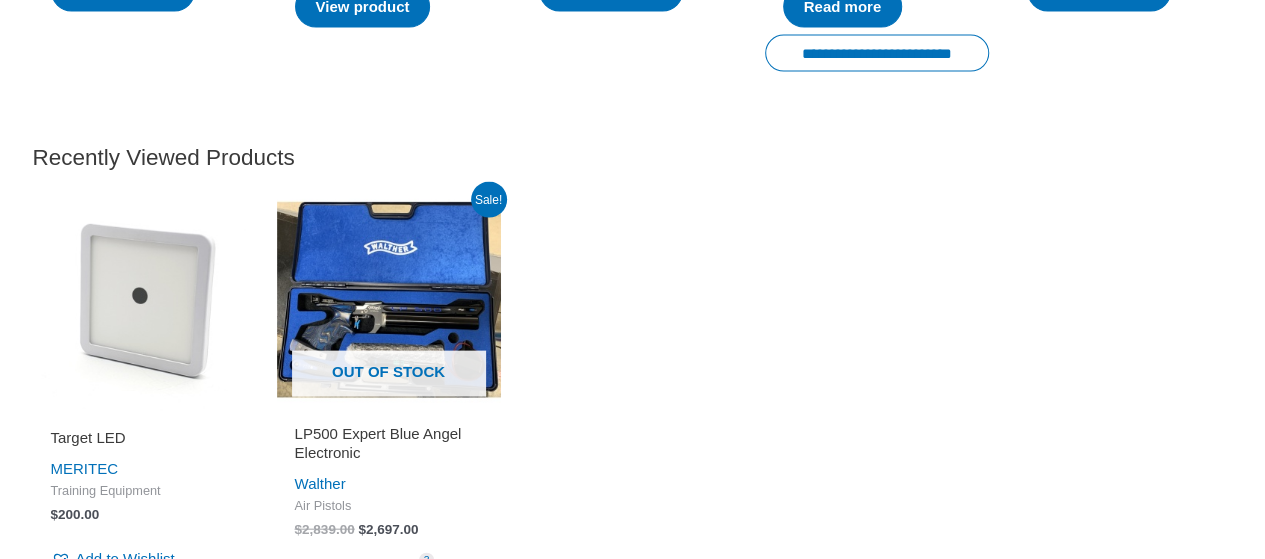 scroll, scrollTop: 2333, scrollLeft: 0, axis: vertical 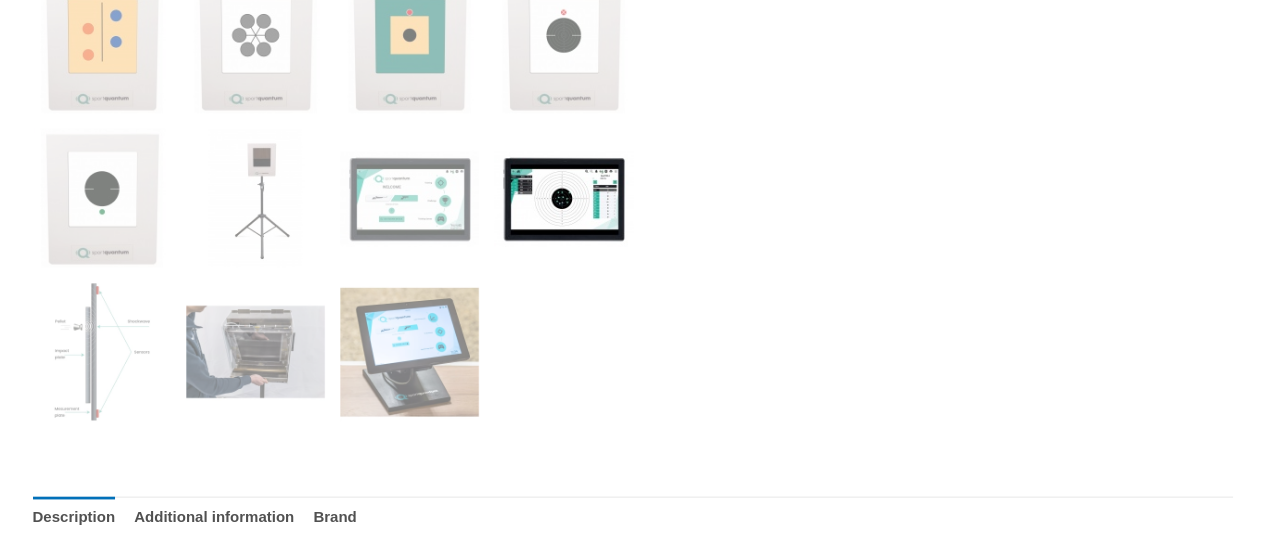 click at bounding box center (563, 197) 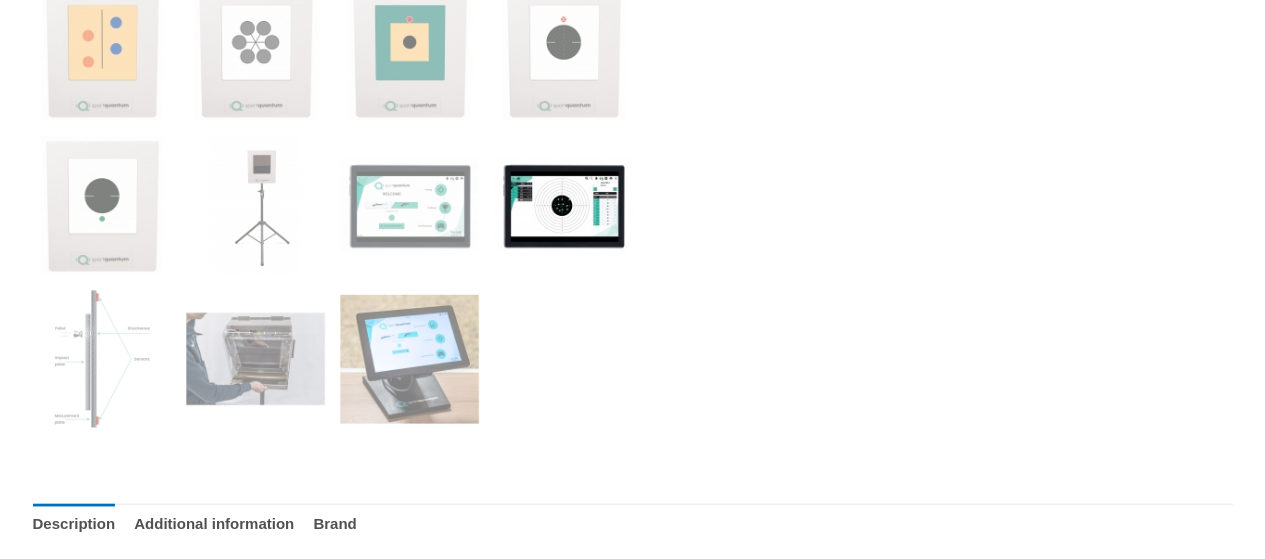 scroll, scrollTop: 1166, scrollLeft: 0, axis: vertical 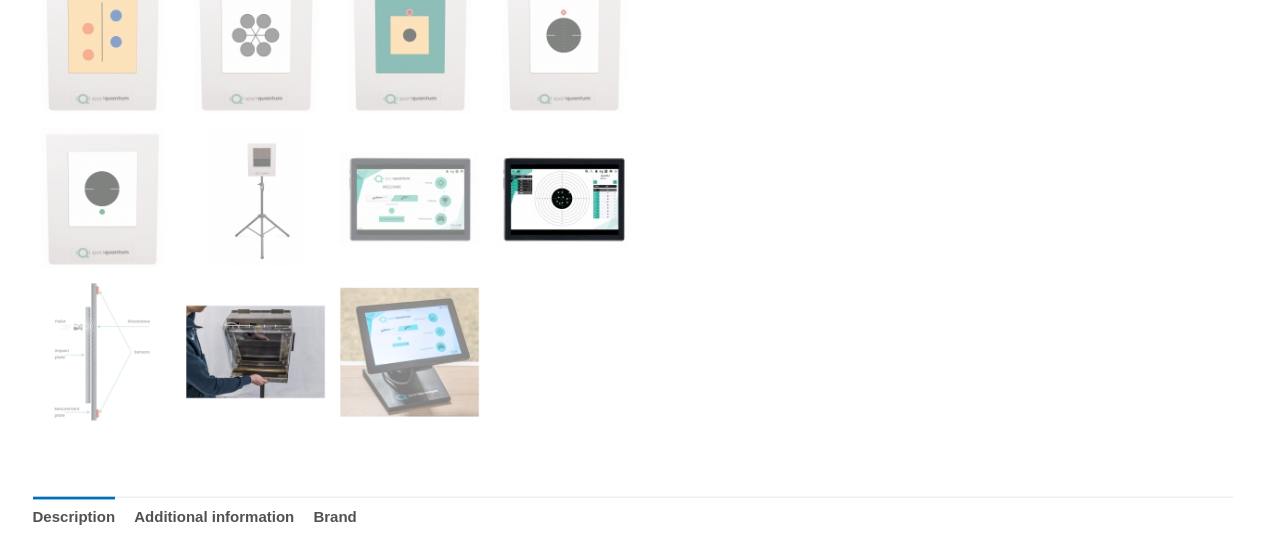 click at bounding box center [255, 351] 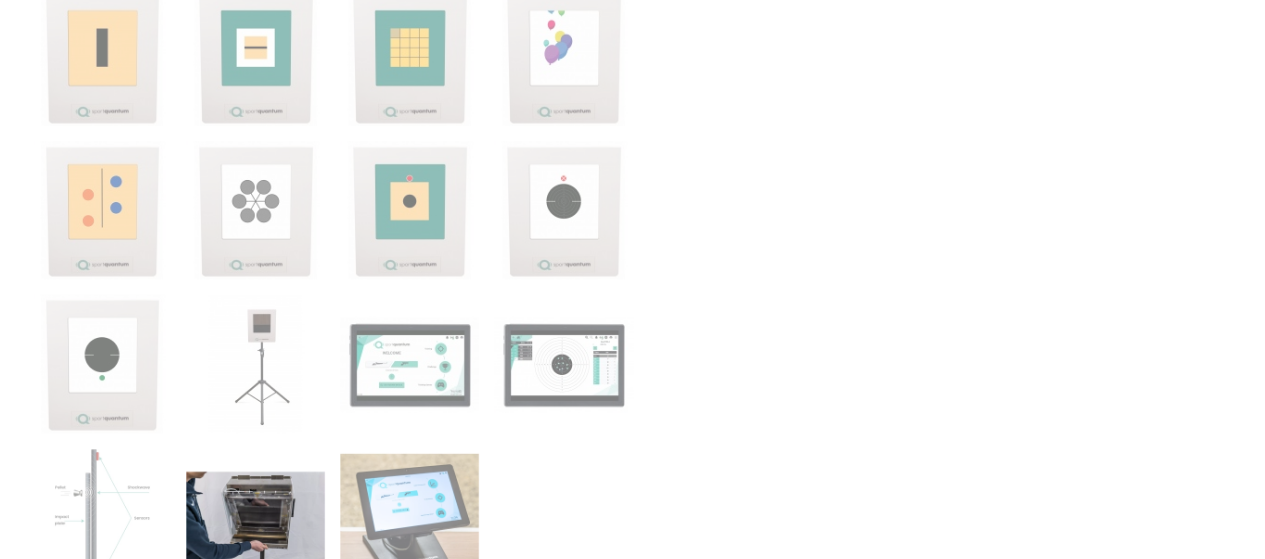 scroll, scrollTop: 1166, scrollLeft: 0, axis: vertical 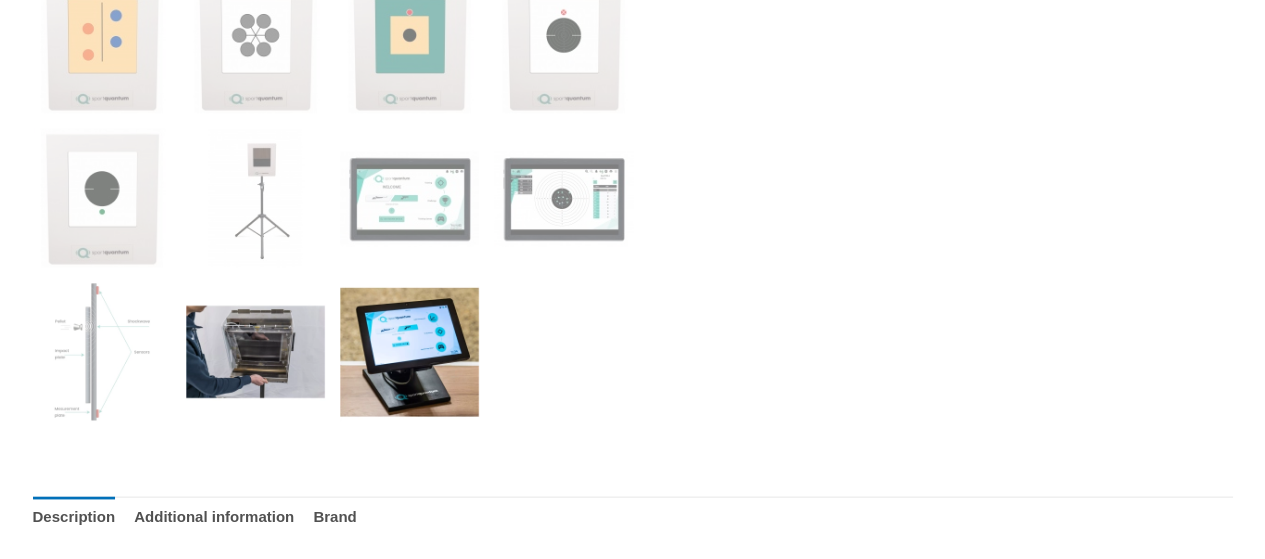 click at bounding box center (409, 351) 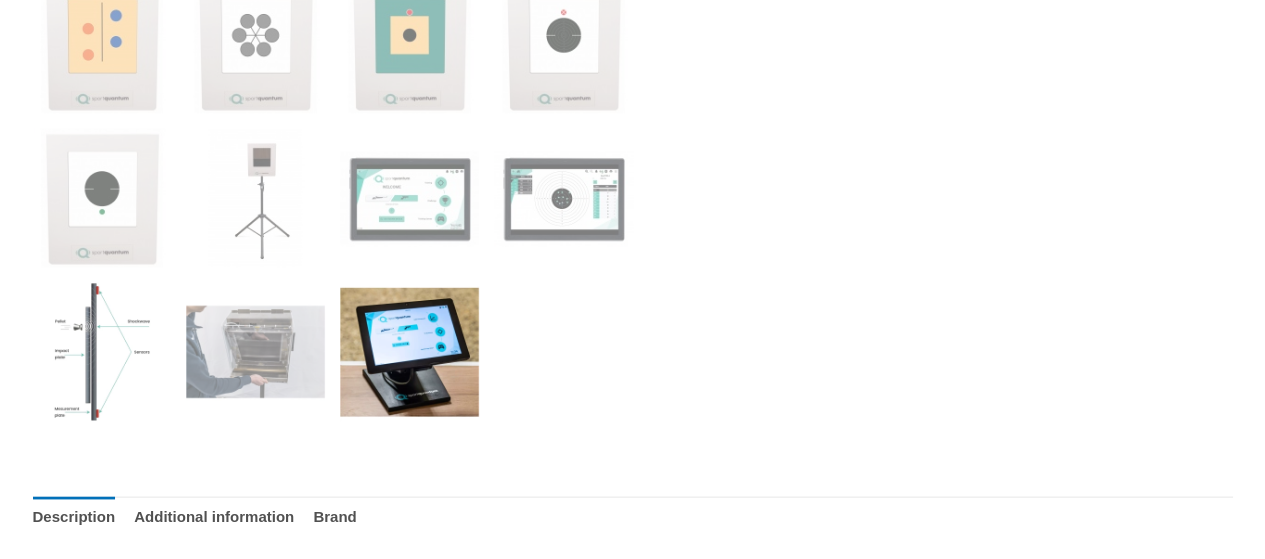 click at bounding box center (102, 351) 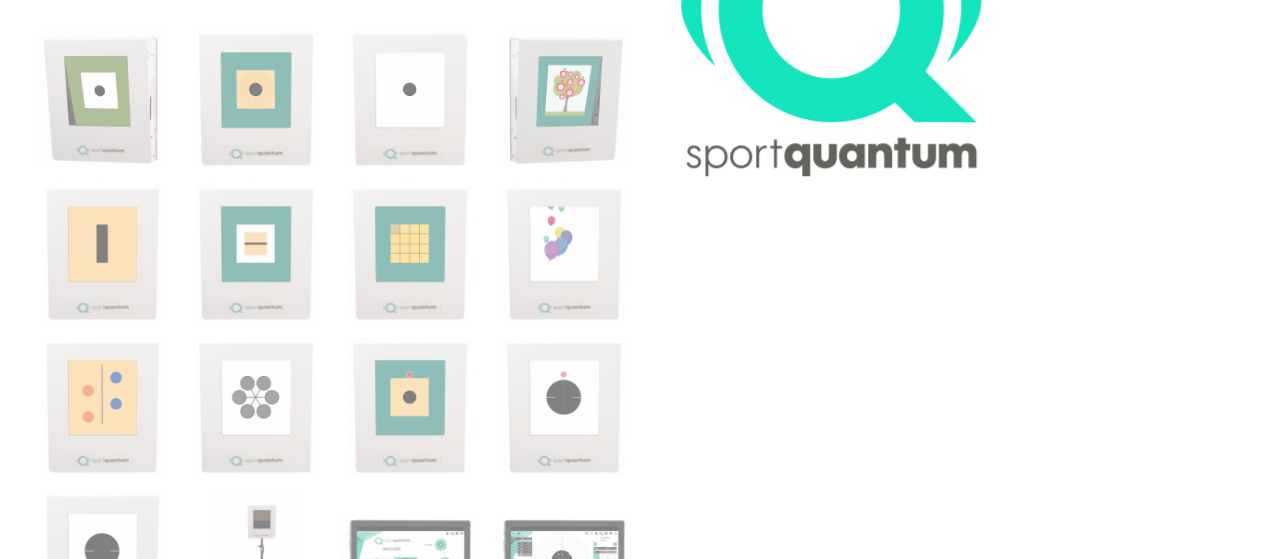 scroll, scrollTop: 833, scrollLeft: 0, axis: vertical 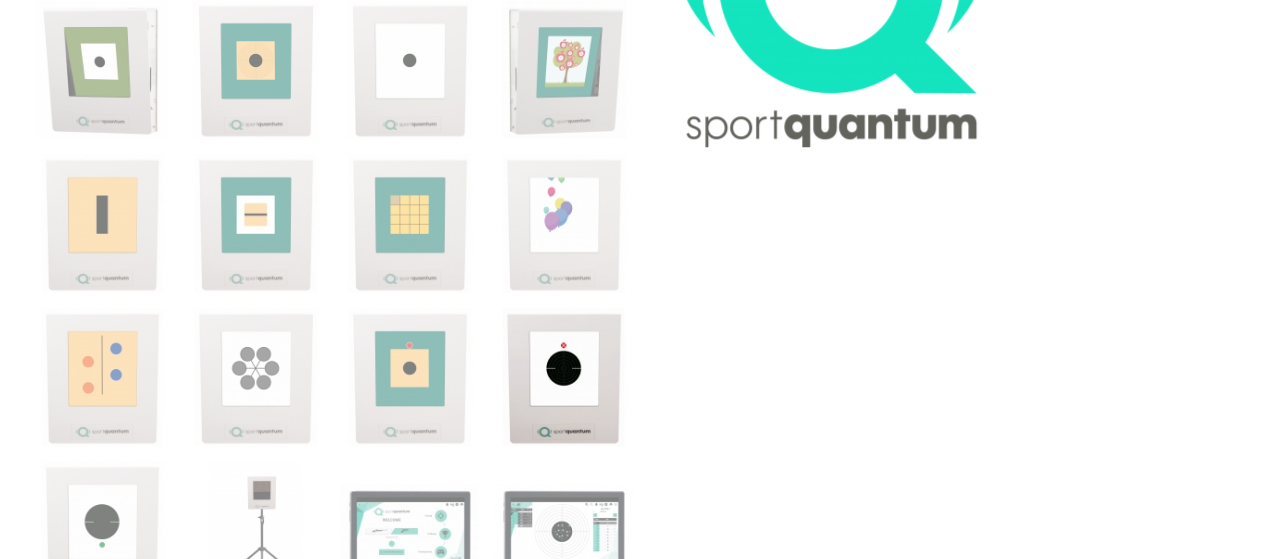 click at bounding box center [563, 377] 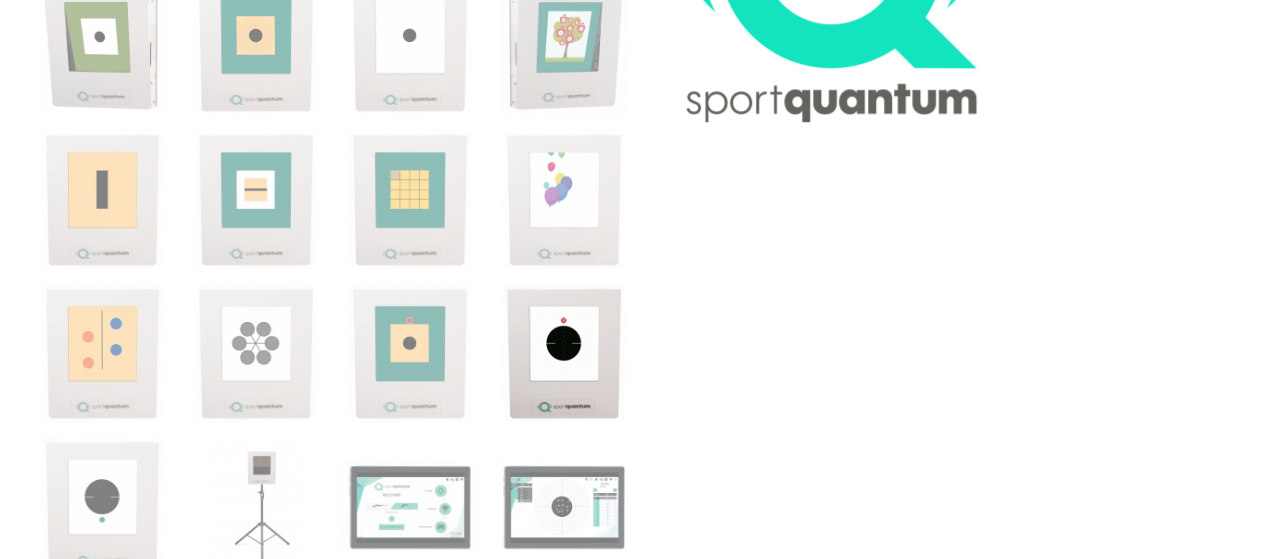 scroll, scrollTop: 1000, scrollLeft: 0, axis: vertical 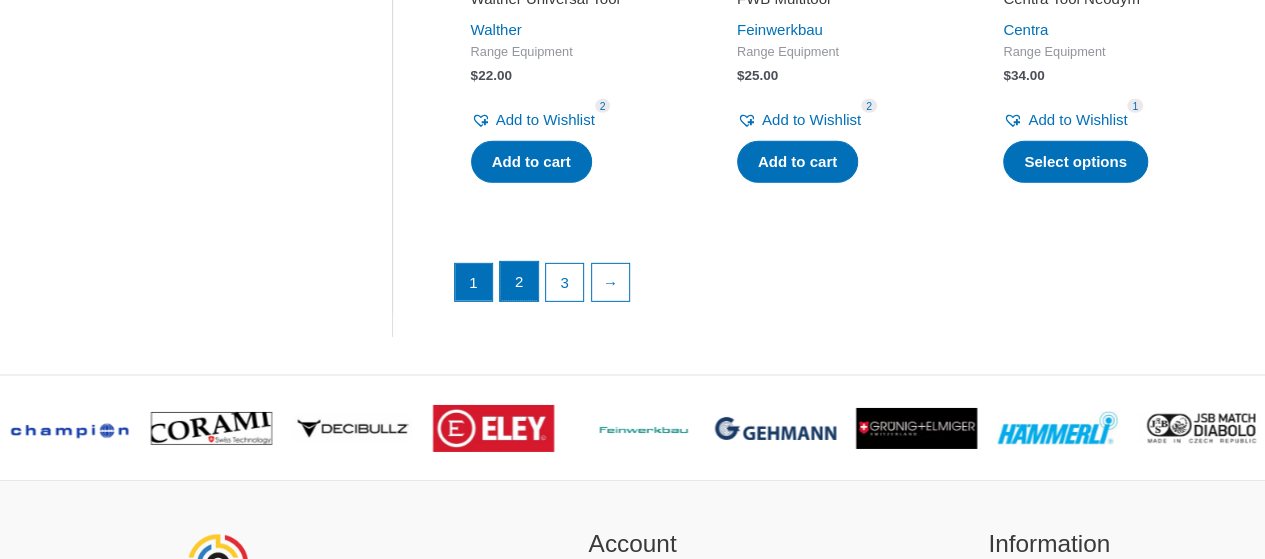 click on "2" at bounding box center [519, 282] 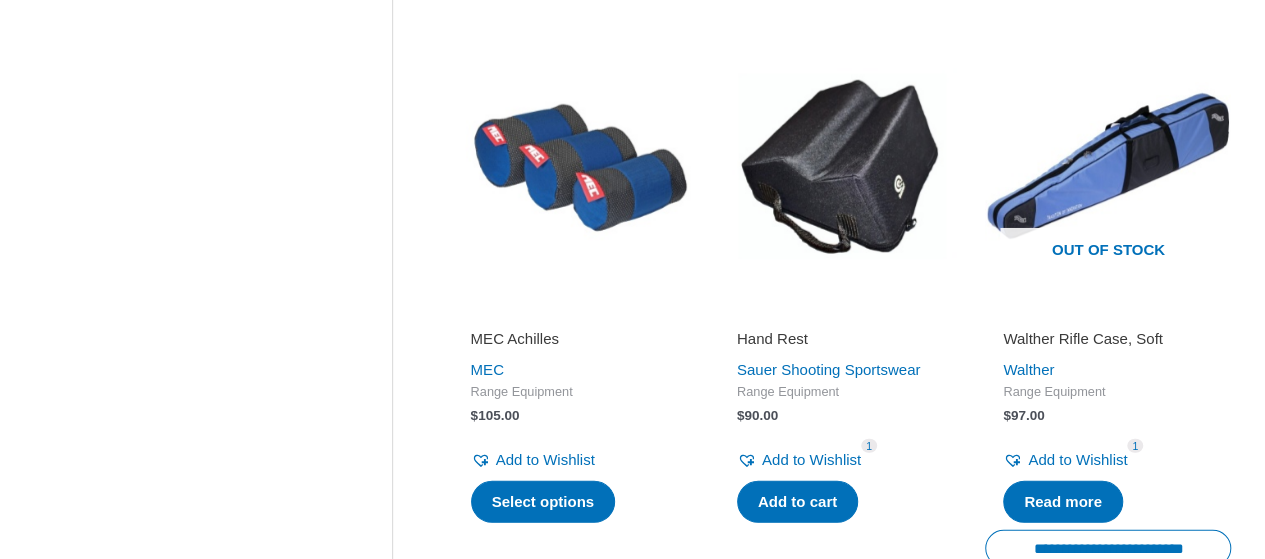 scroll, scrollTop: 3000, scrollLeft: 0, axis: vertical 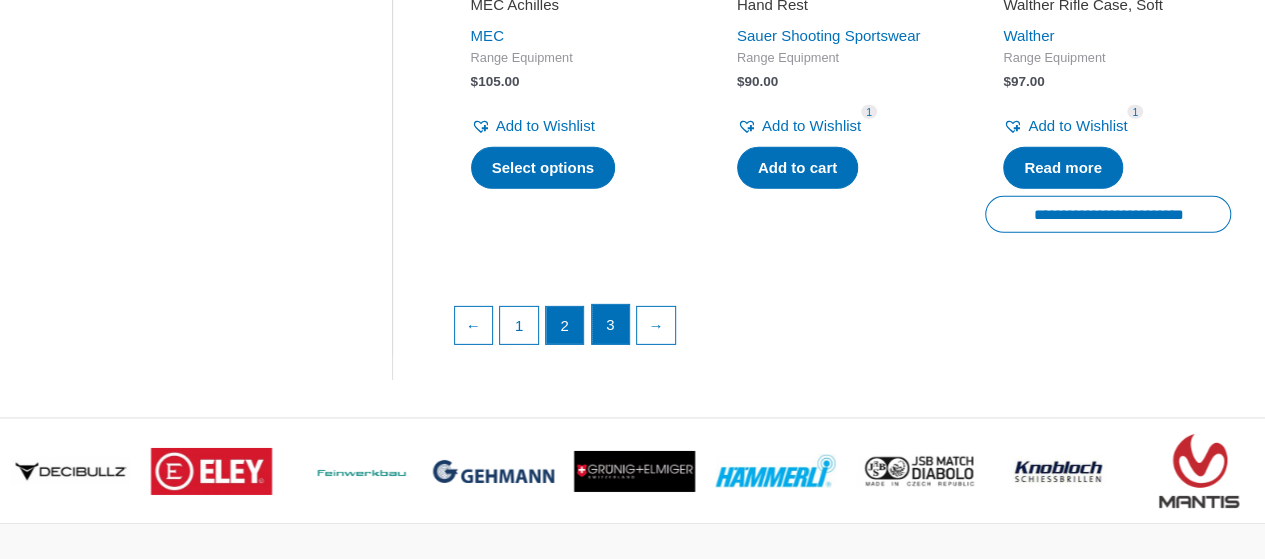 click on "3" at bounding box center (611, 325) 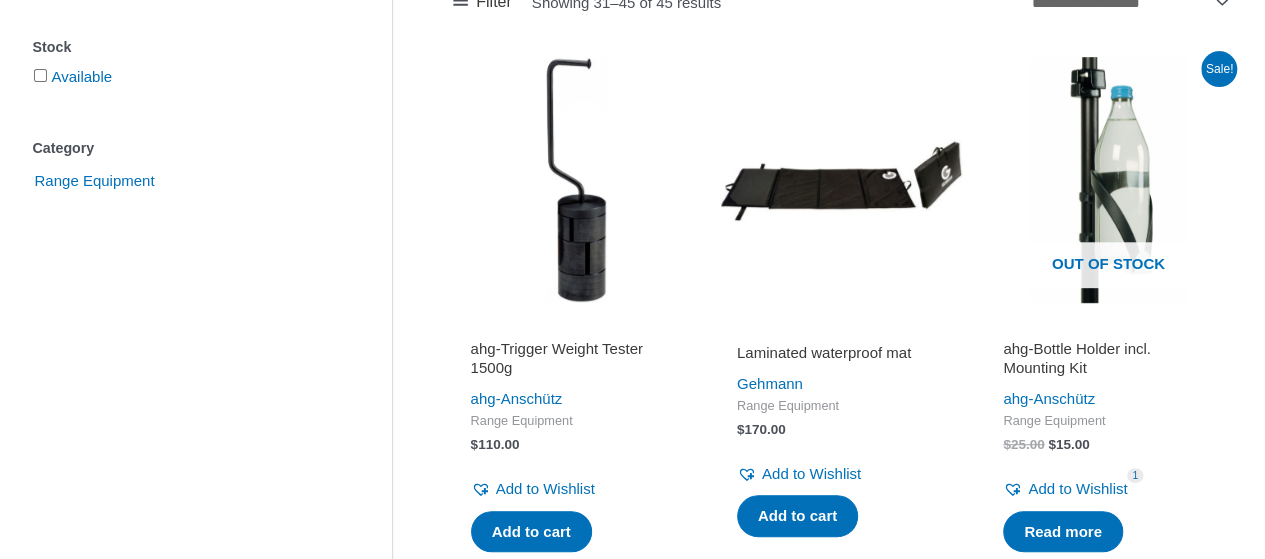 scroll, scrollTop: 0, scrollLeft: 0, axis: both 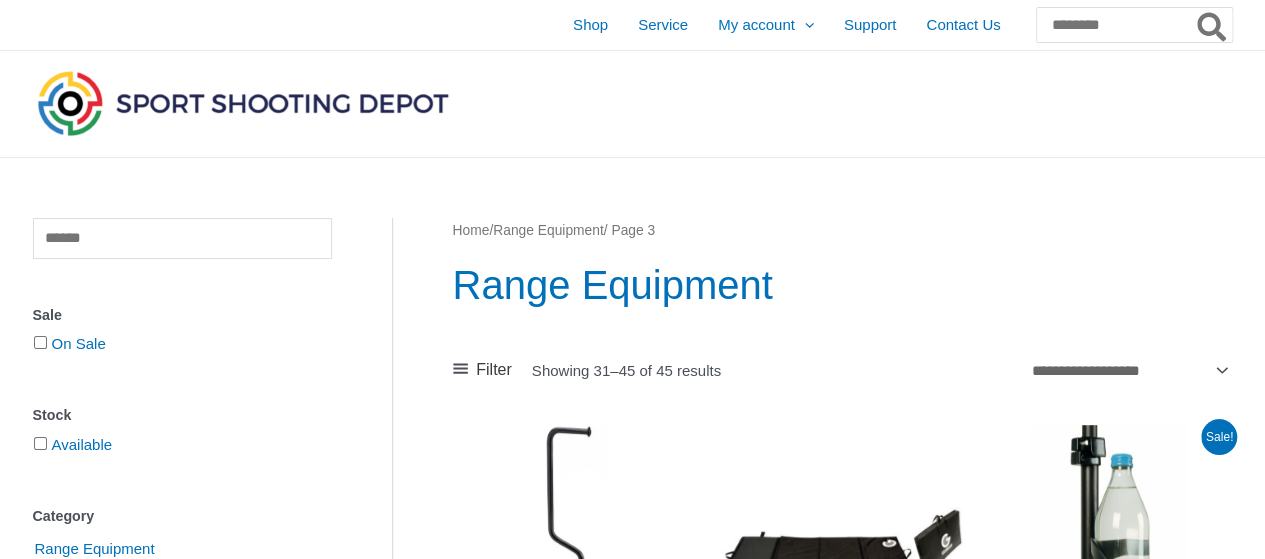 click at bounding box center [243, 103] 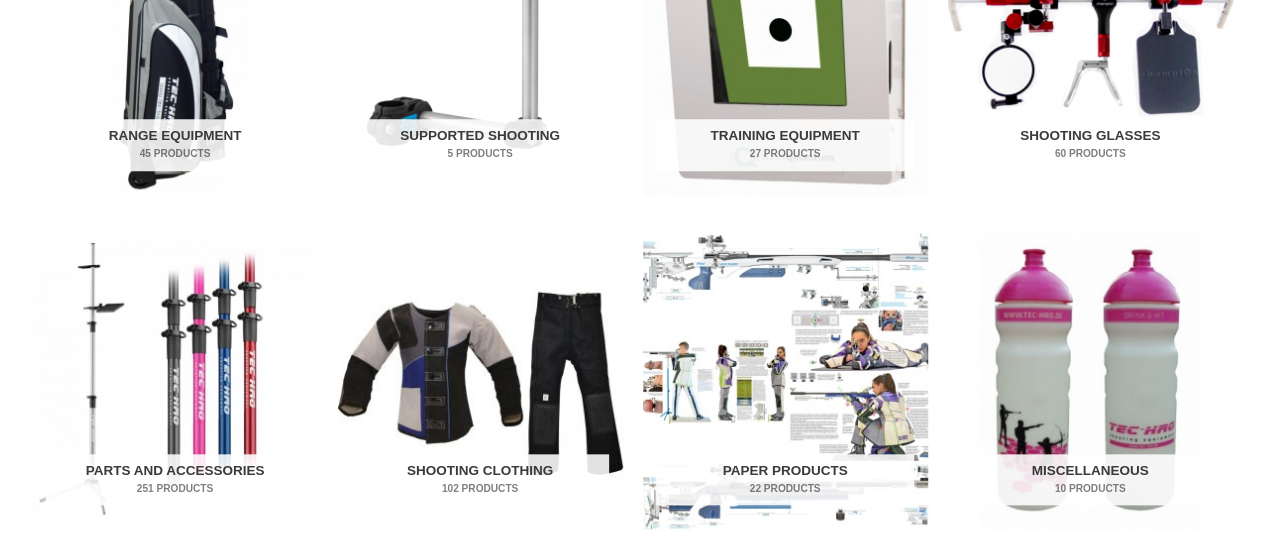 scroll, scrollTop: 666, scrollLeft: 0, axis: vertical 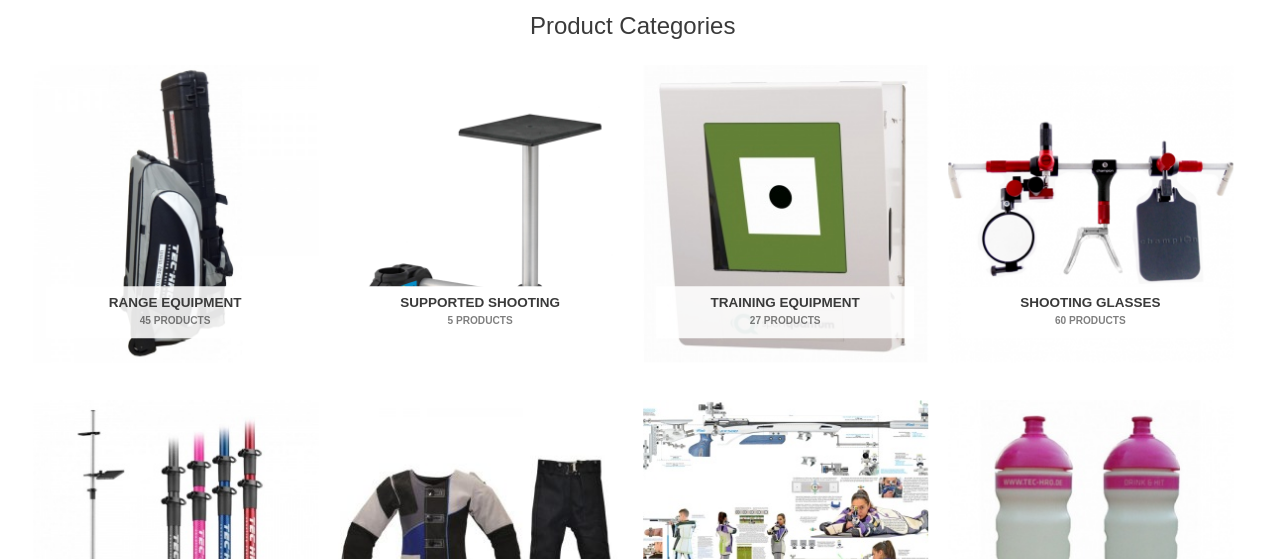 click on "Supported Shooting 5 Products" at bounding box center [480, 312] 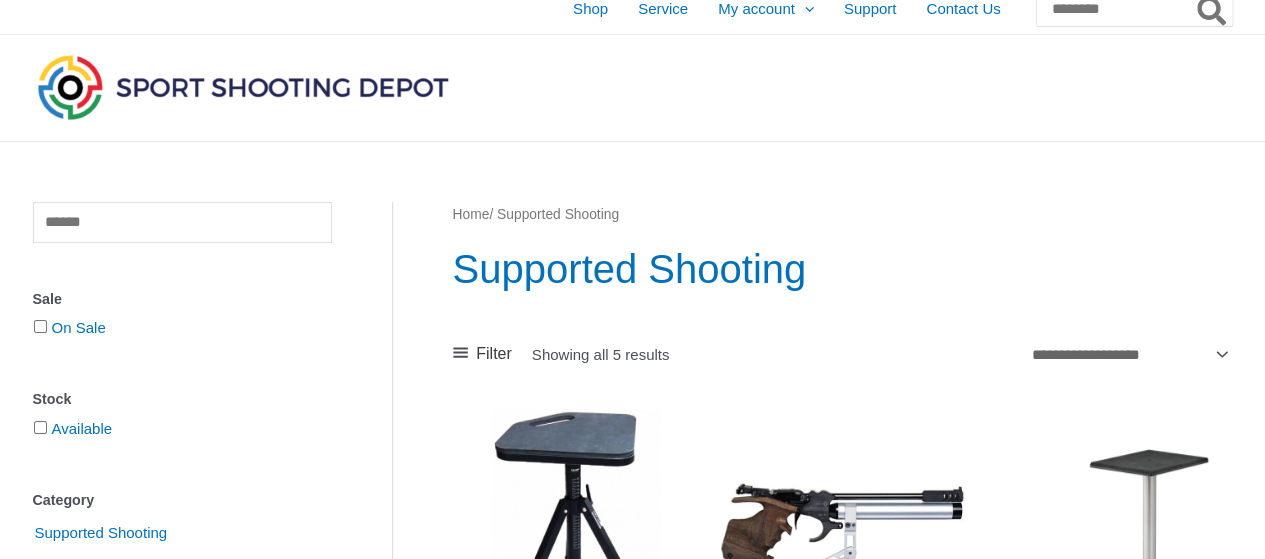 scroll, scrollTop: 0, scrollLeft: 0, axis: both 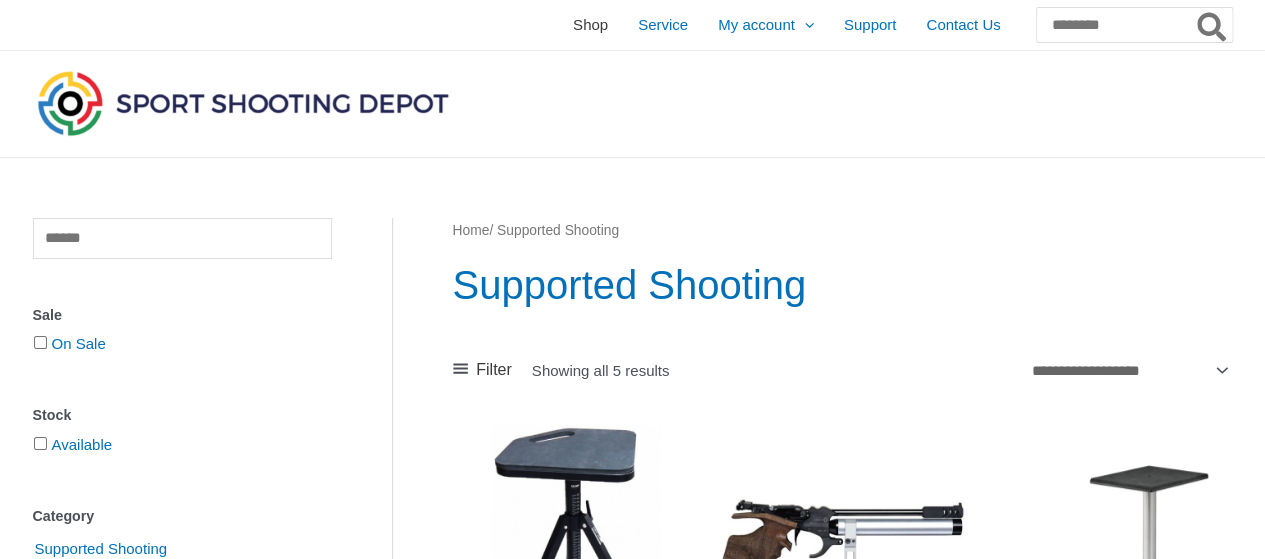 click on "Shop" at bounding box center (590, 25) 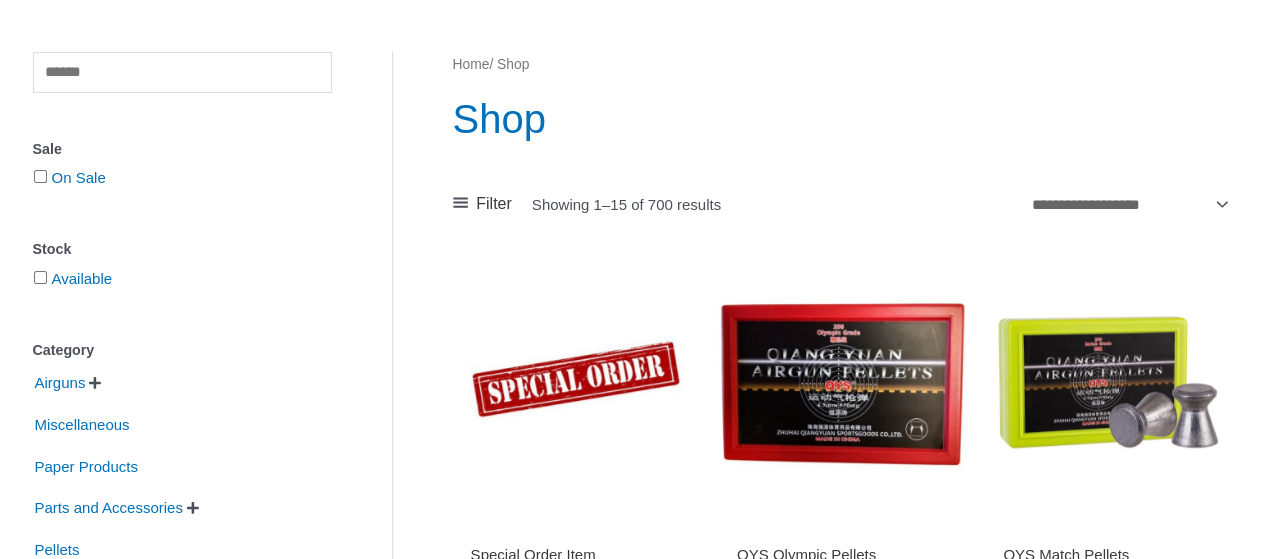 scroll, scrollTop: 500, scrollLeft: 0, axis: vertical 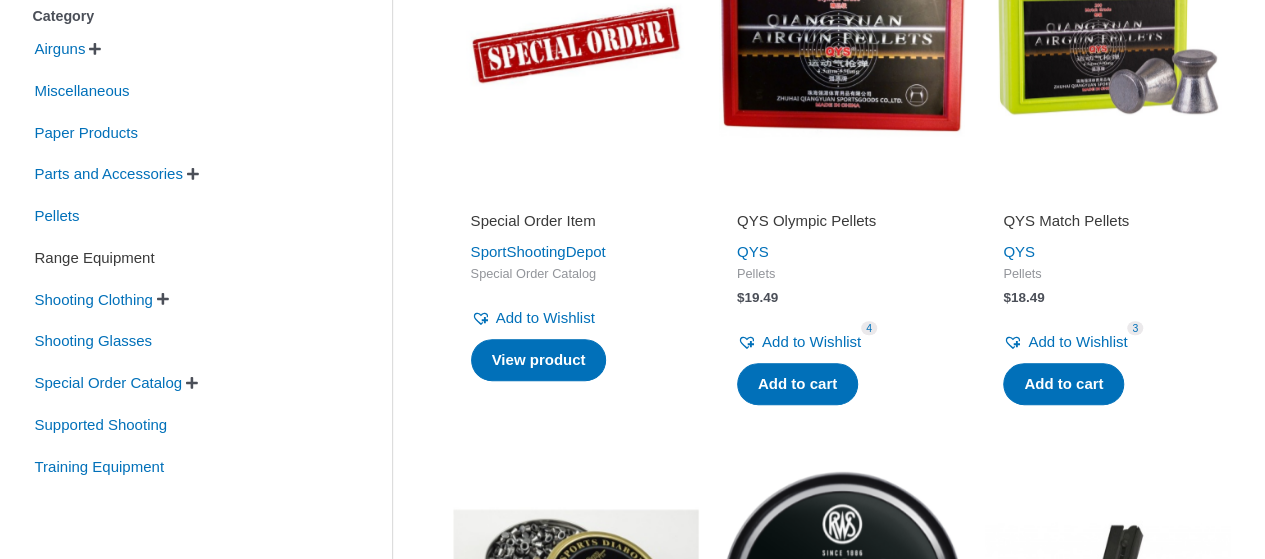 click on "Range Equipment" at bounding box center [95, 258] 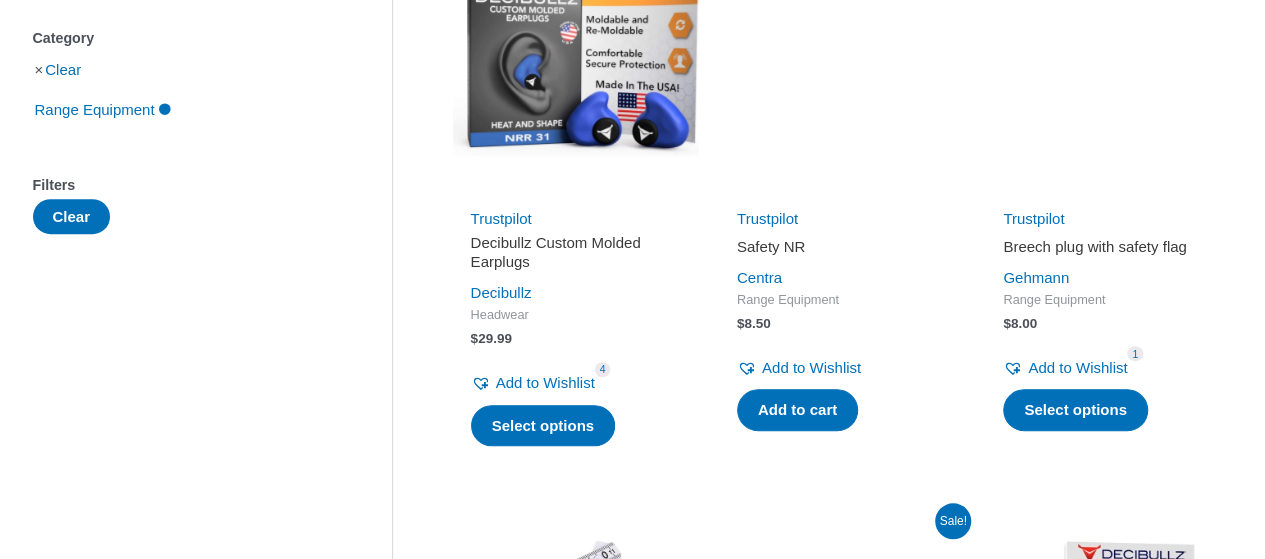 scroll, scrollTop: 500, scrollLeft: 0, axis: vertical 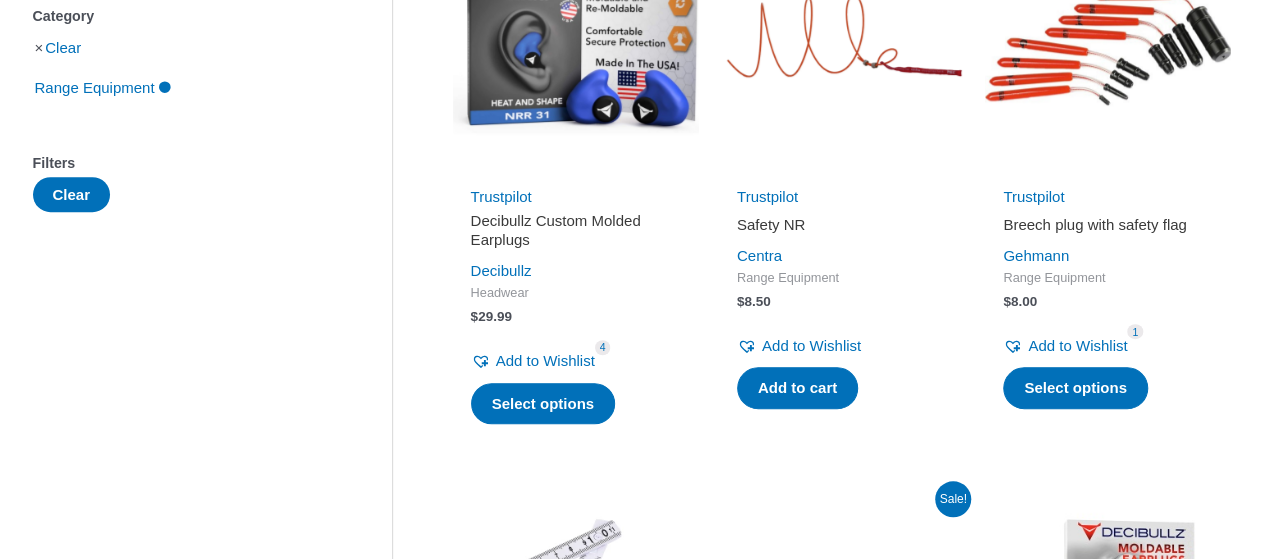 click on "Decibullz Custom Molded Earplugs" at bounding box center (576, 230) 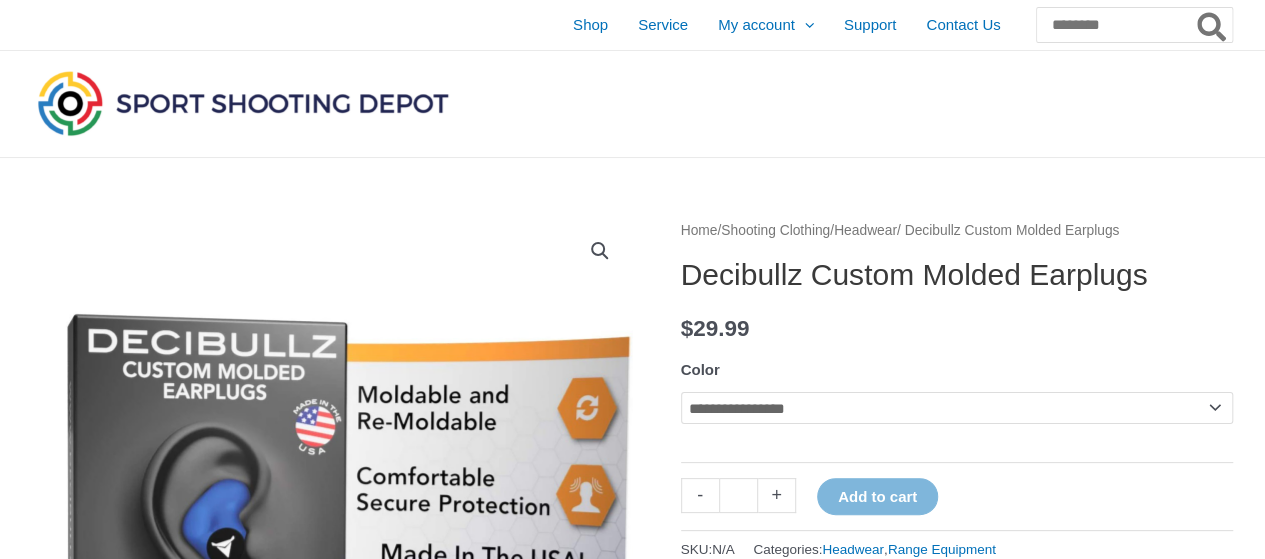 scroll, scrollTop: 166, scrollLeft: 0, axis: vertical 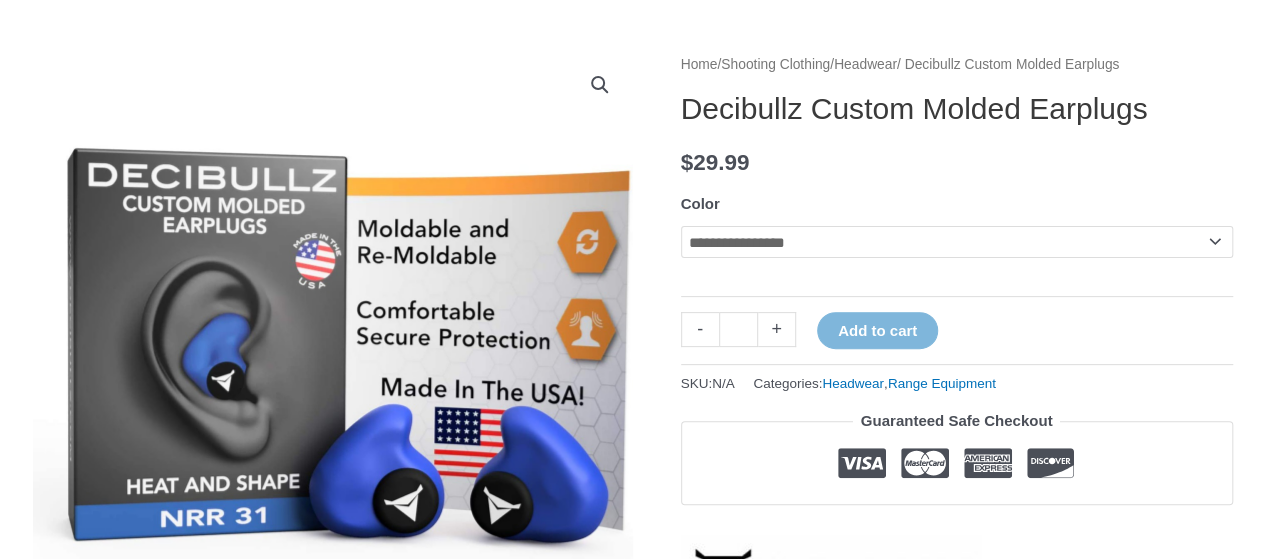 click on "**********" 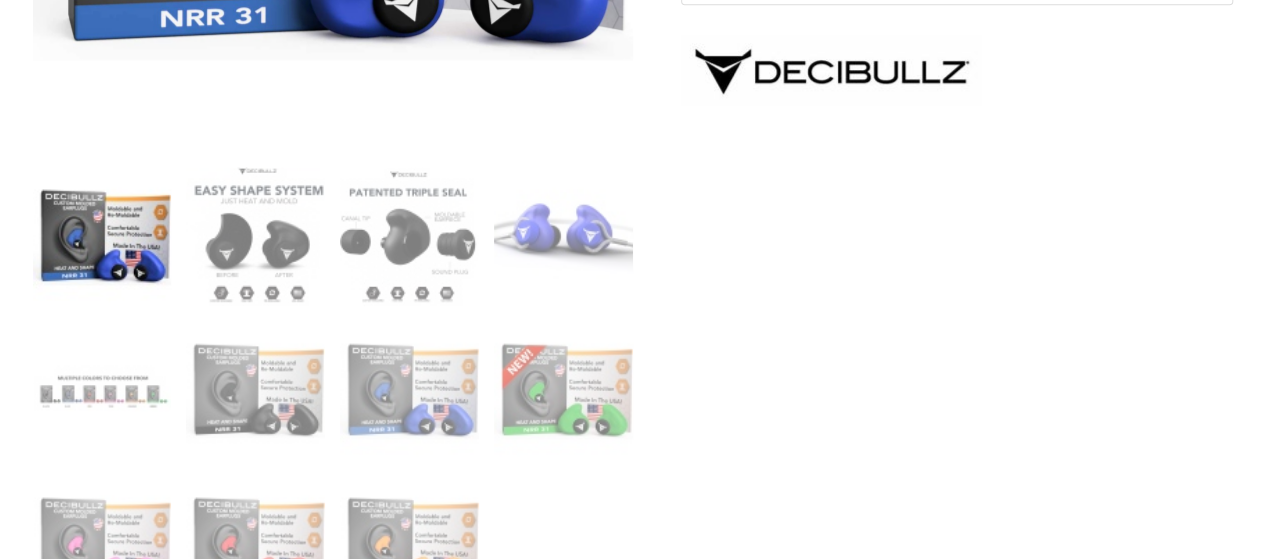 scroll, scrollTop: 666, scrollLeft: 0, axis: vertical 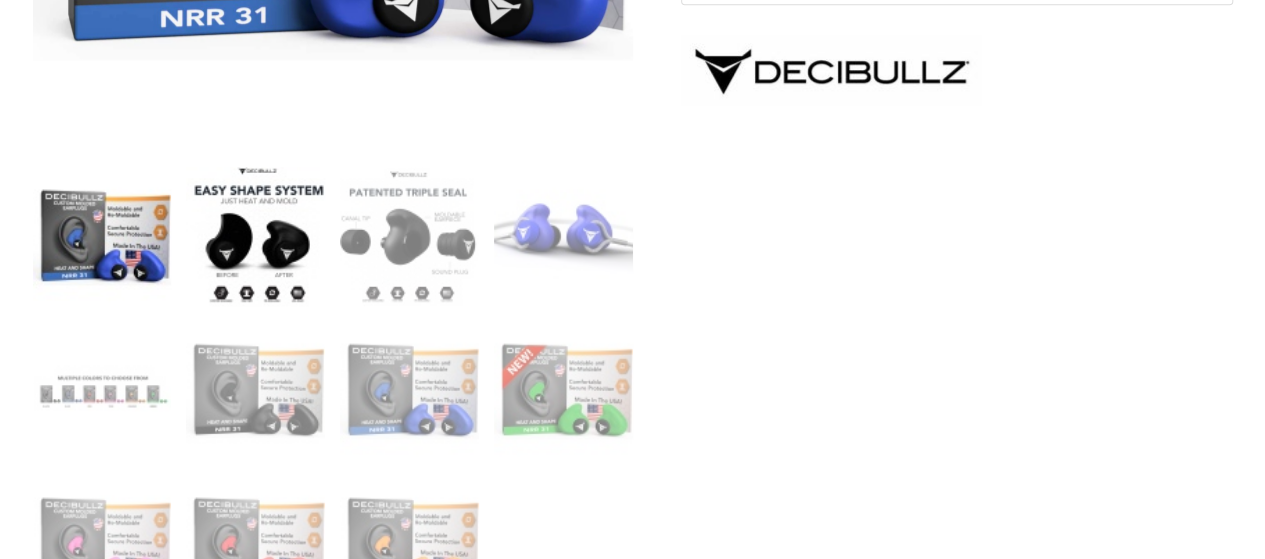 click at bounding box center [255, 236] 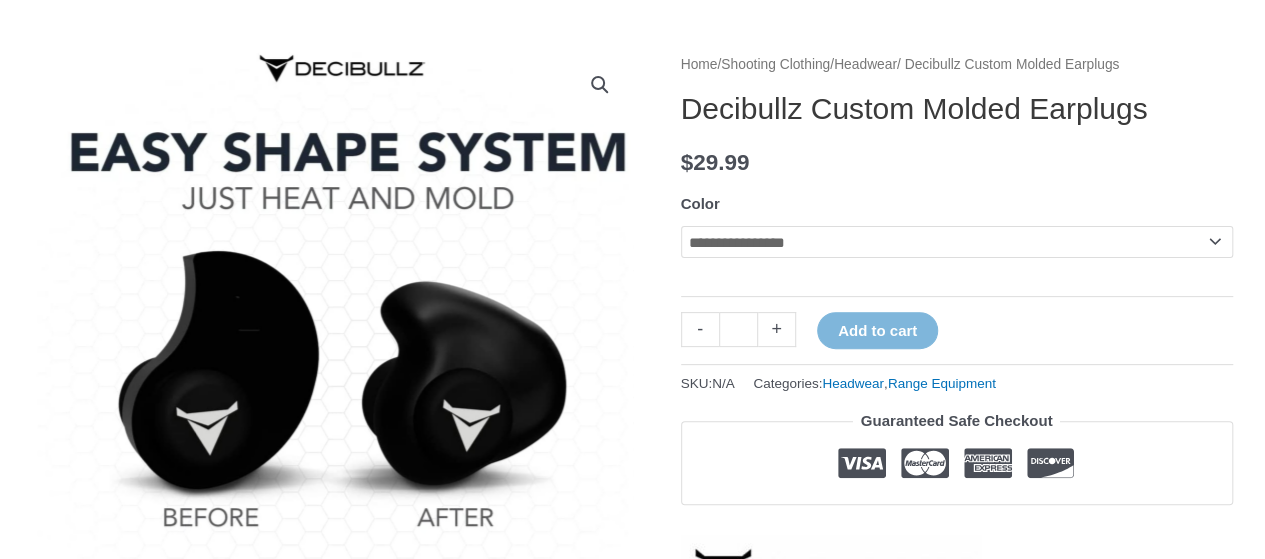 scroll, scrollTop: 500, scrollLeft: 0, axis: vertical 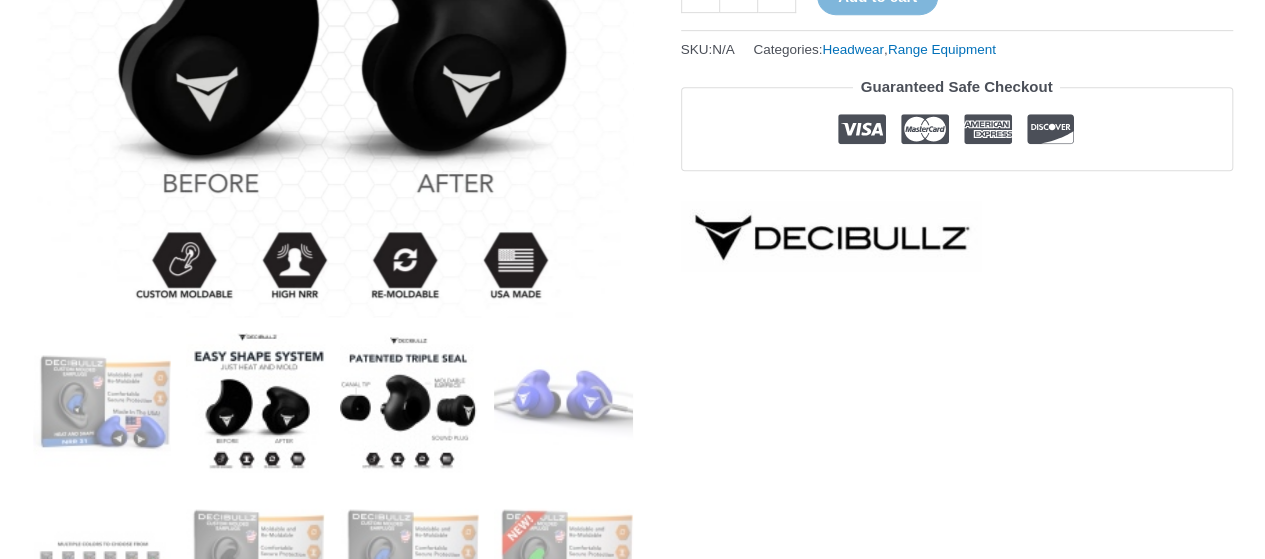 click at bounding box center (409, 402) 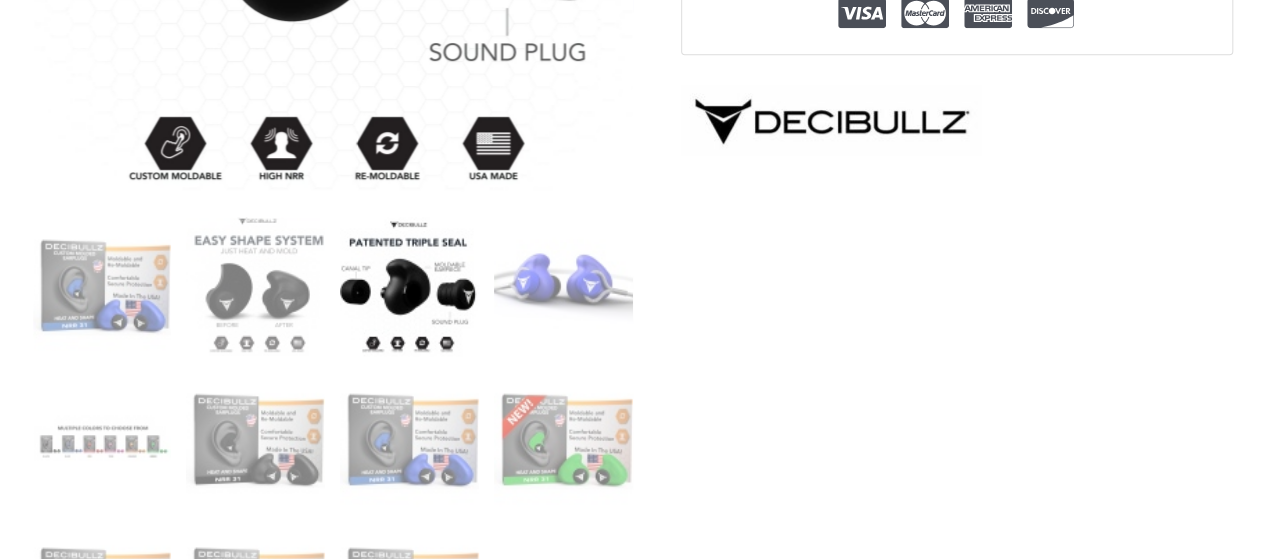 scroll, scrollTop: 666, scrollLeft: 0, axis: vertical 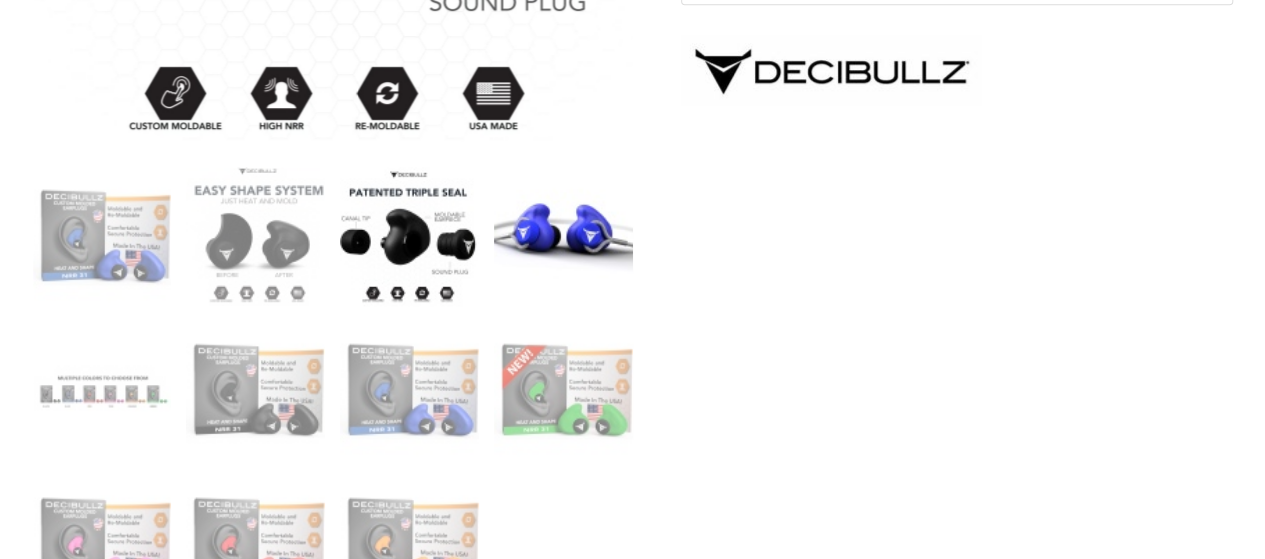 click at bounding box center [563, 236] 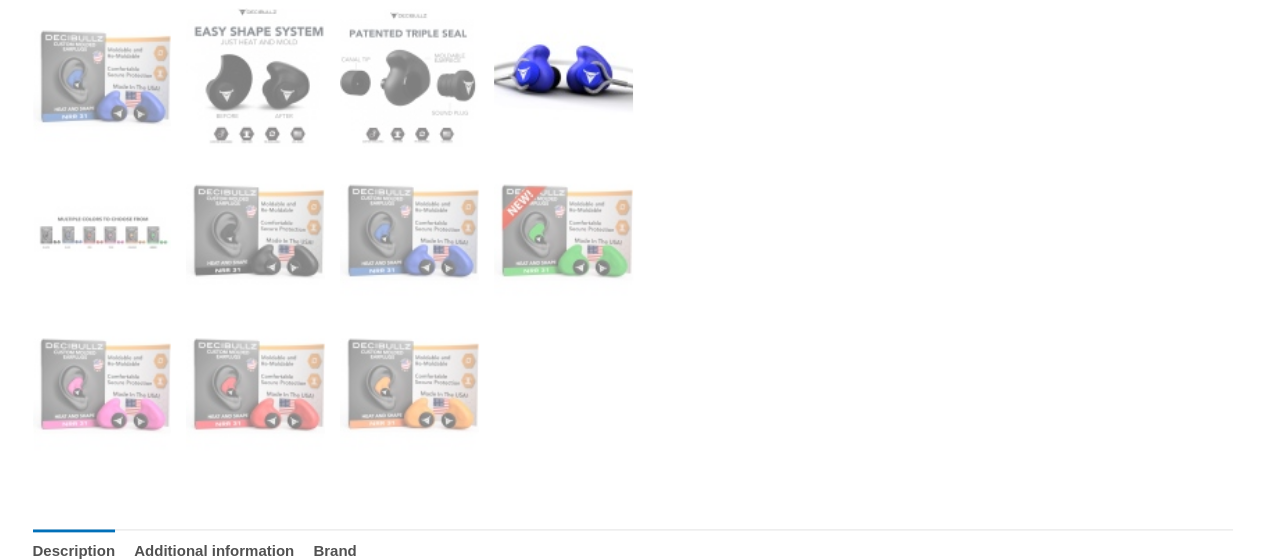 scroll, scrollTop: 833, scrollLeft: 0, axis: vertical 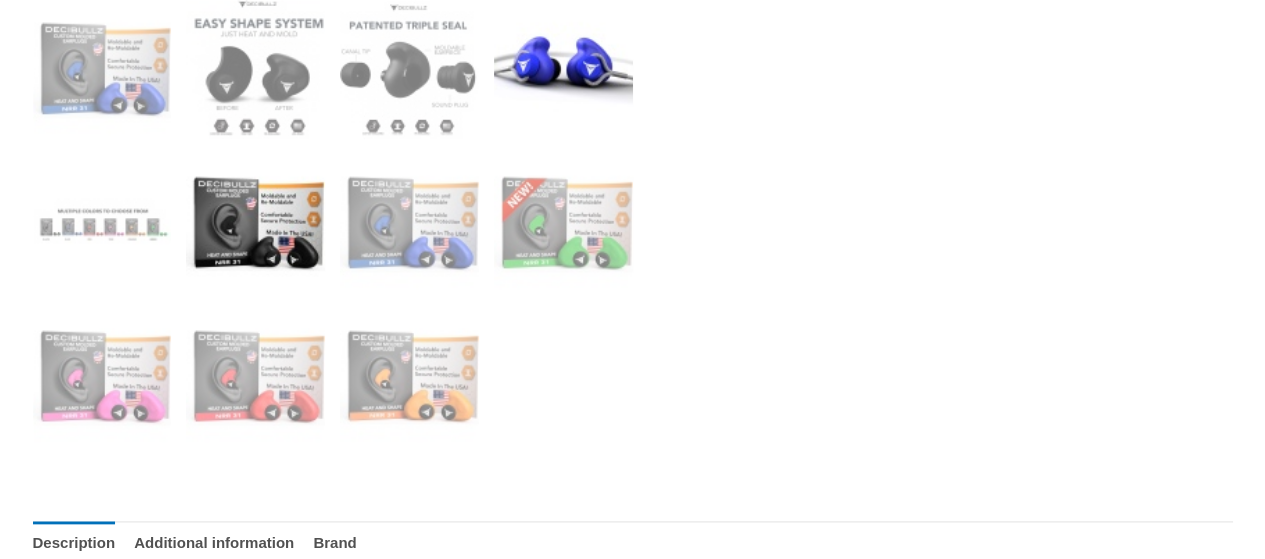 click at bounding box center (255, 223) 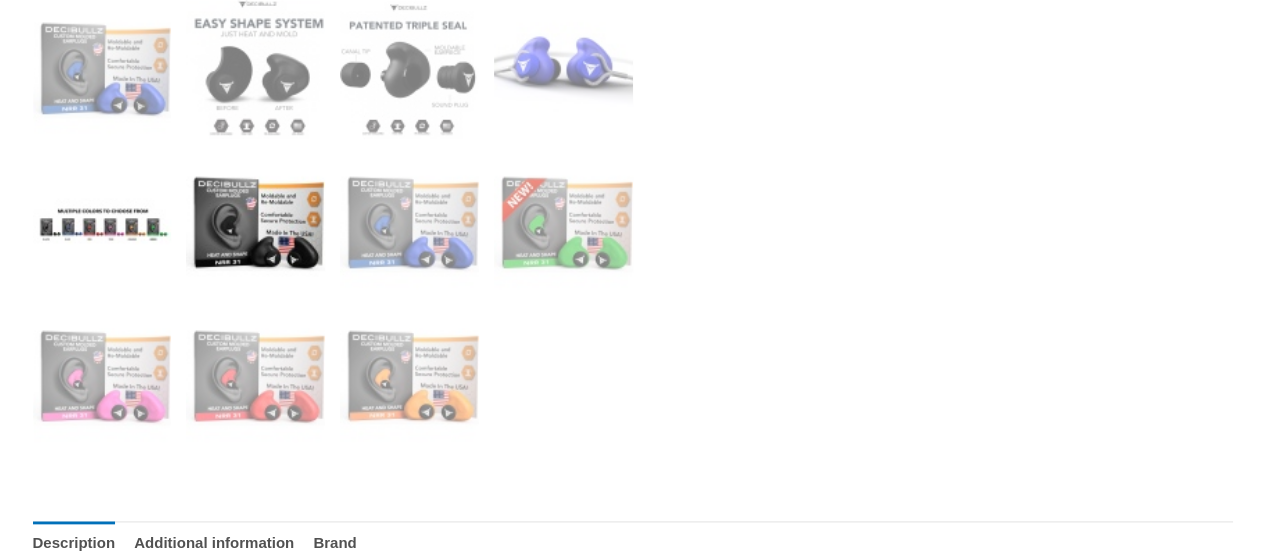 click at bounding box center (102, 223) 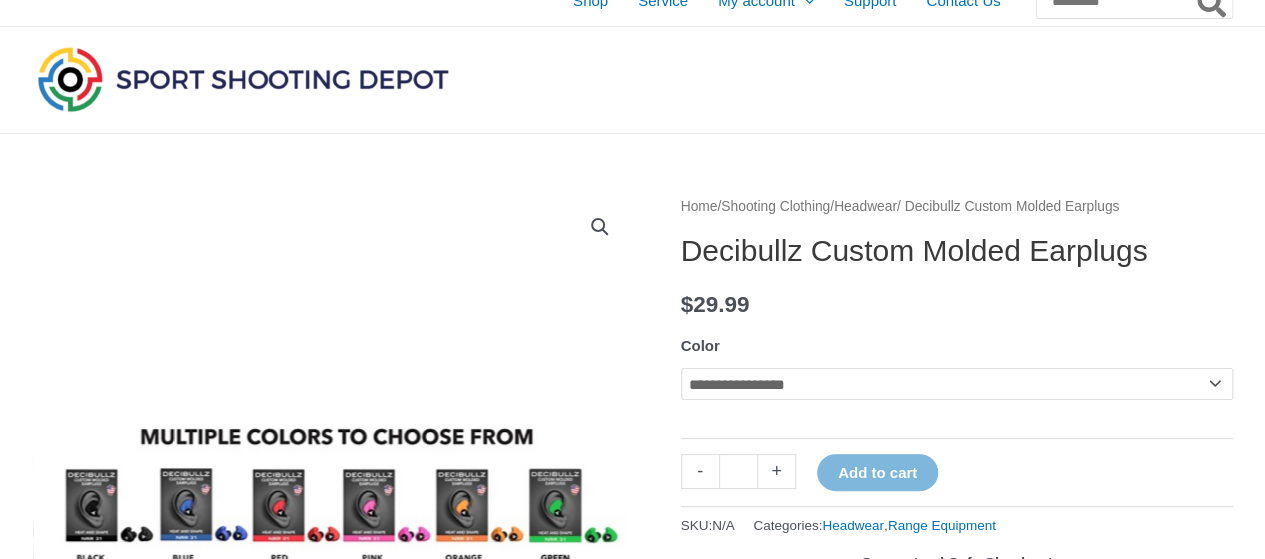 scroll, scrollTop: 0, scrollLeft: 0, axis: both 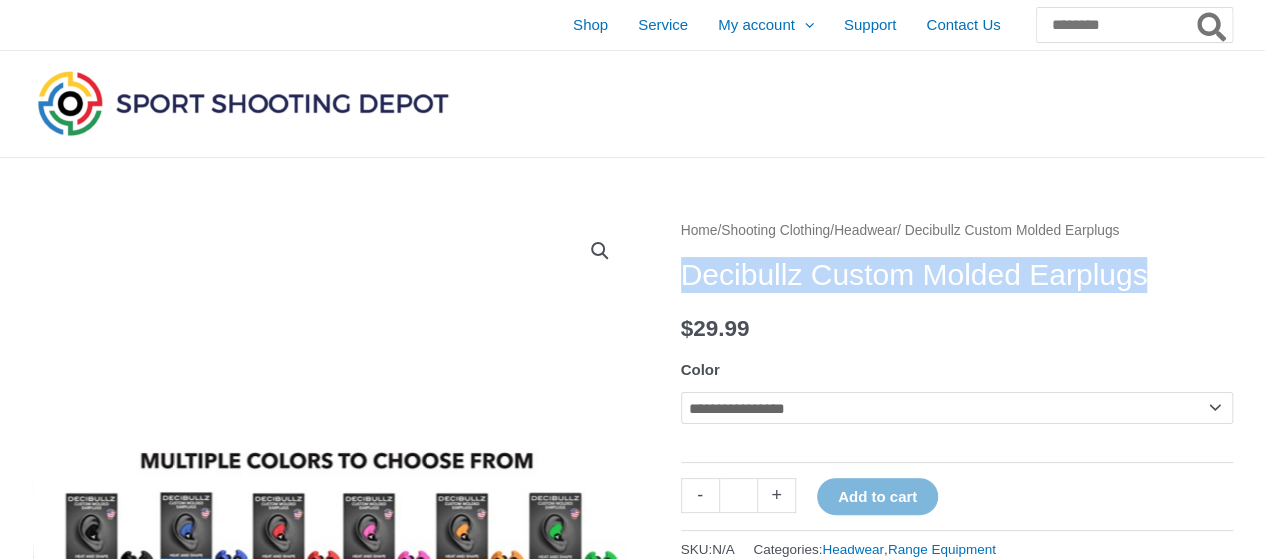 drag, startPoint x: 681, startPoint y: 274, endPoint x: 1200, endPoint y: 289, distance: 519.21674 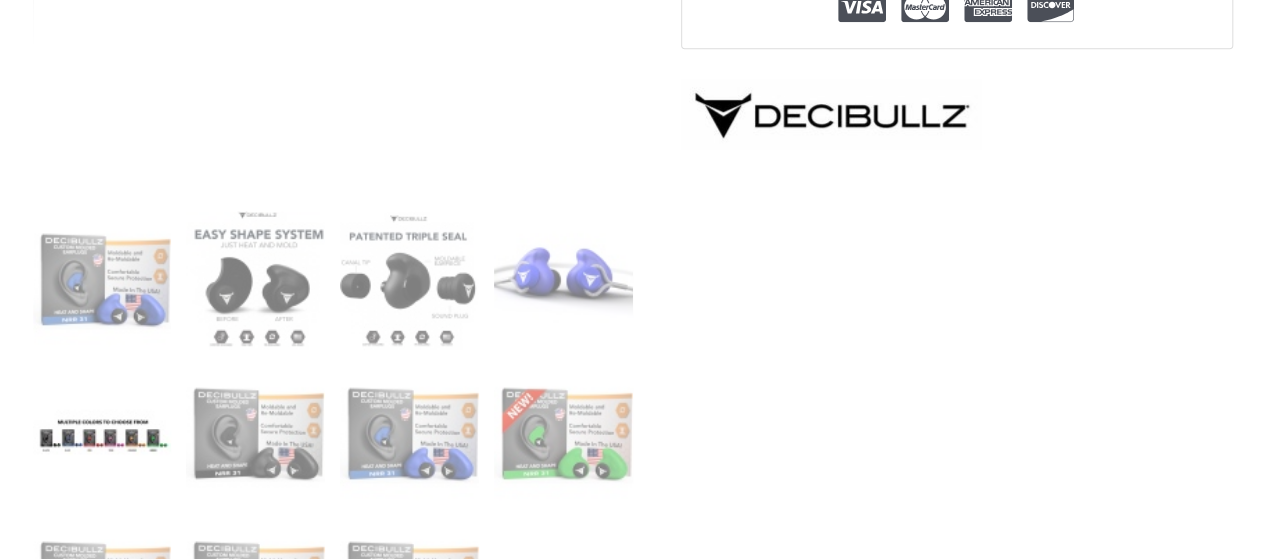 scroll, scrollTop: 0, scrollLeft: 0, axis: both 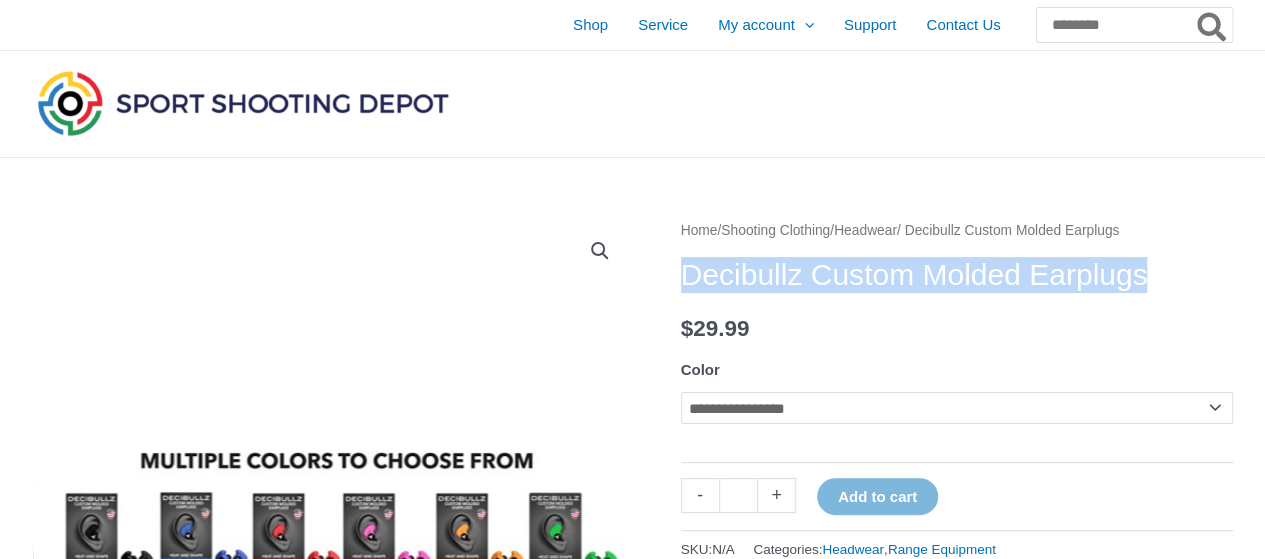 copy on "Decibullz Custom Molded Earplugs" 